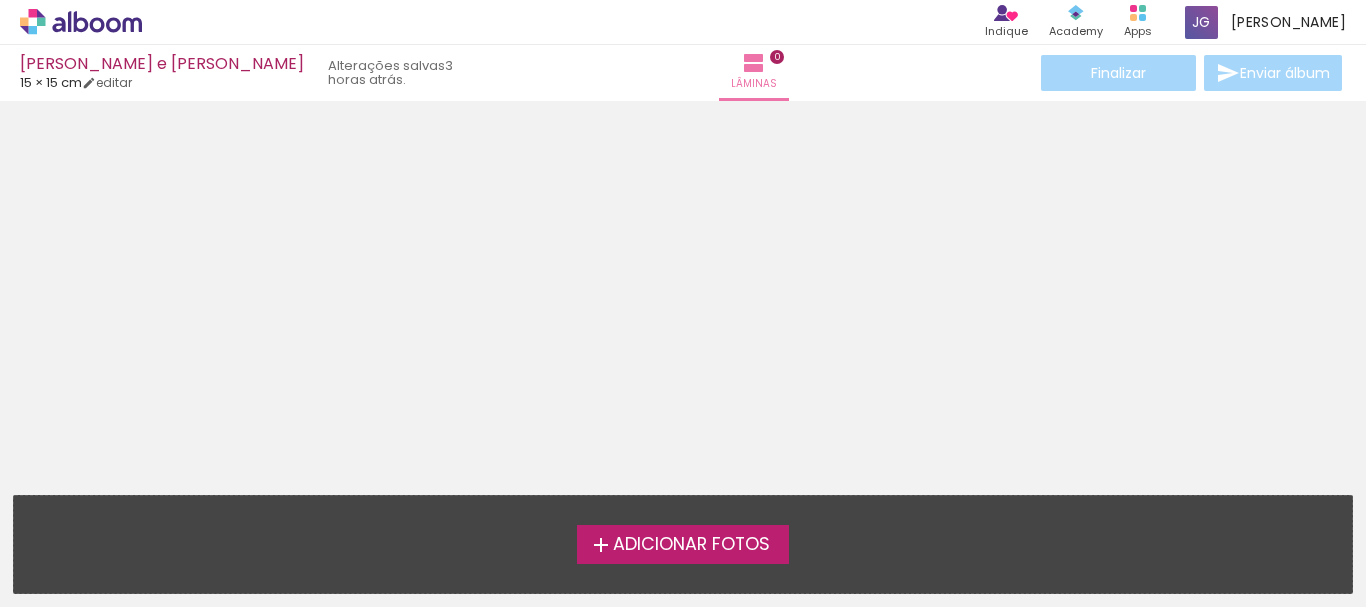 scroll, scrollTop: 0, scrollLeft: 0, axis: both 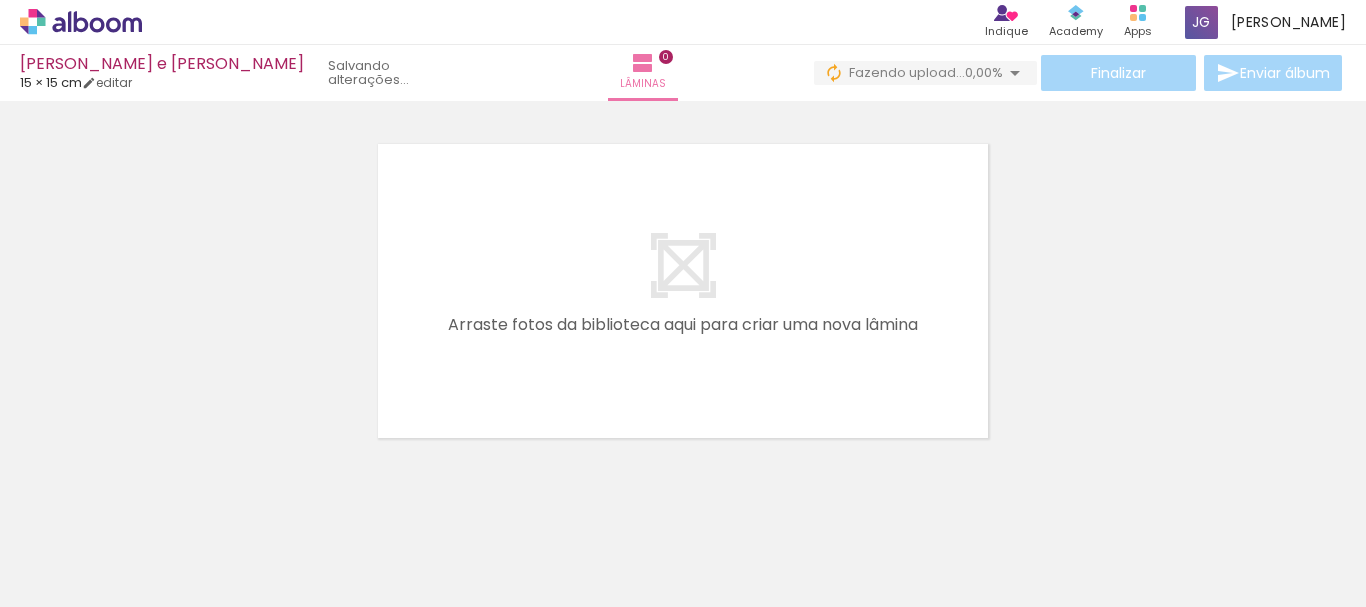 click at bounding box center [144, 544] 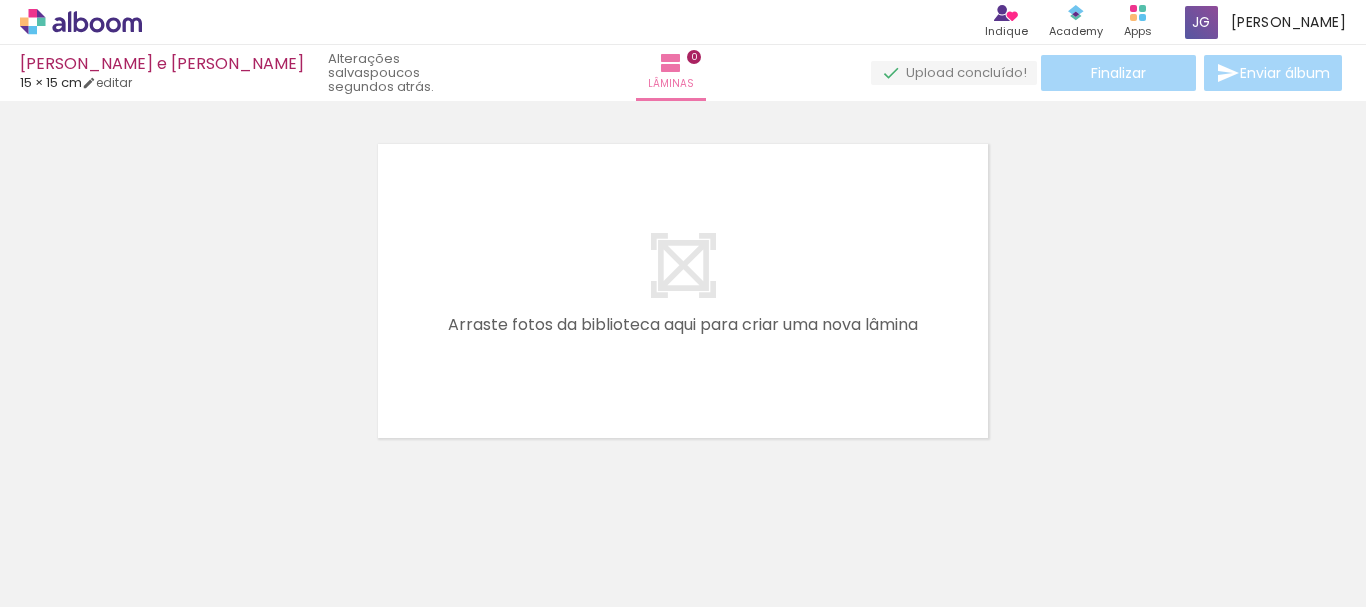 click on "Adicionar
Fotos" at bounding box center [71, 580] 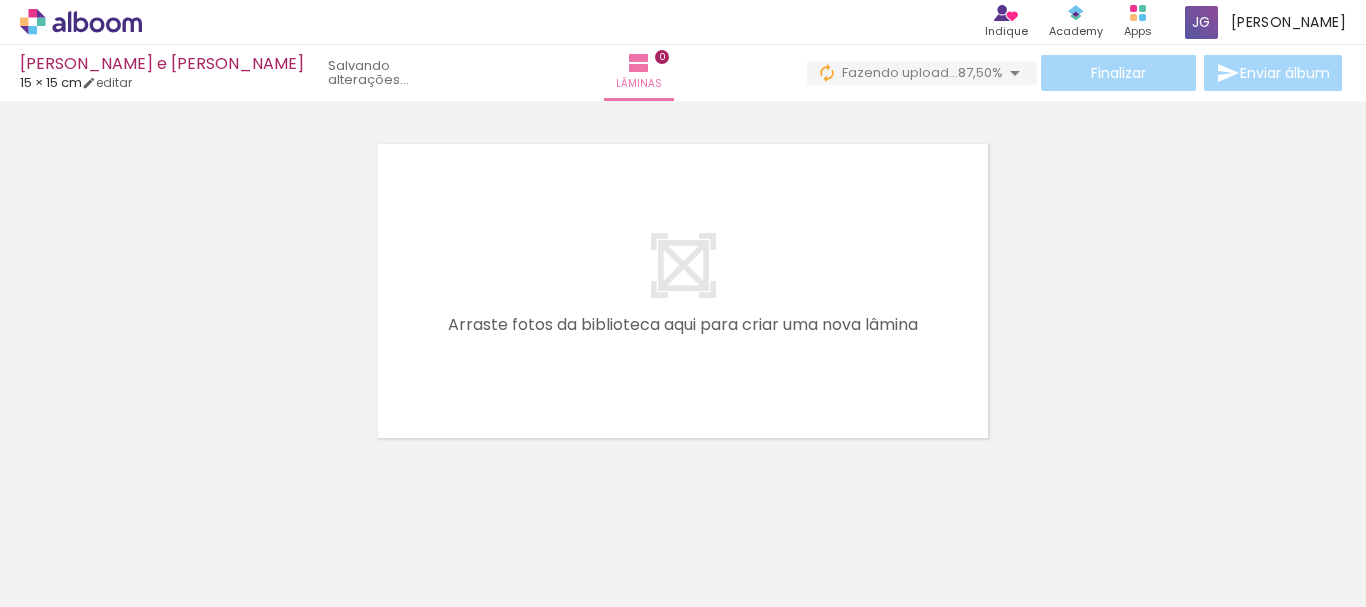 click at bounding box center (144, 544) 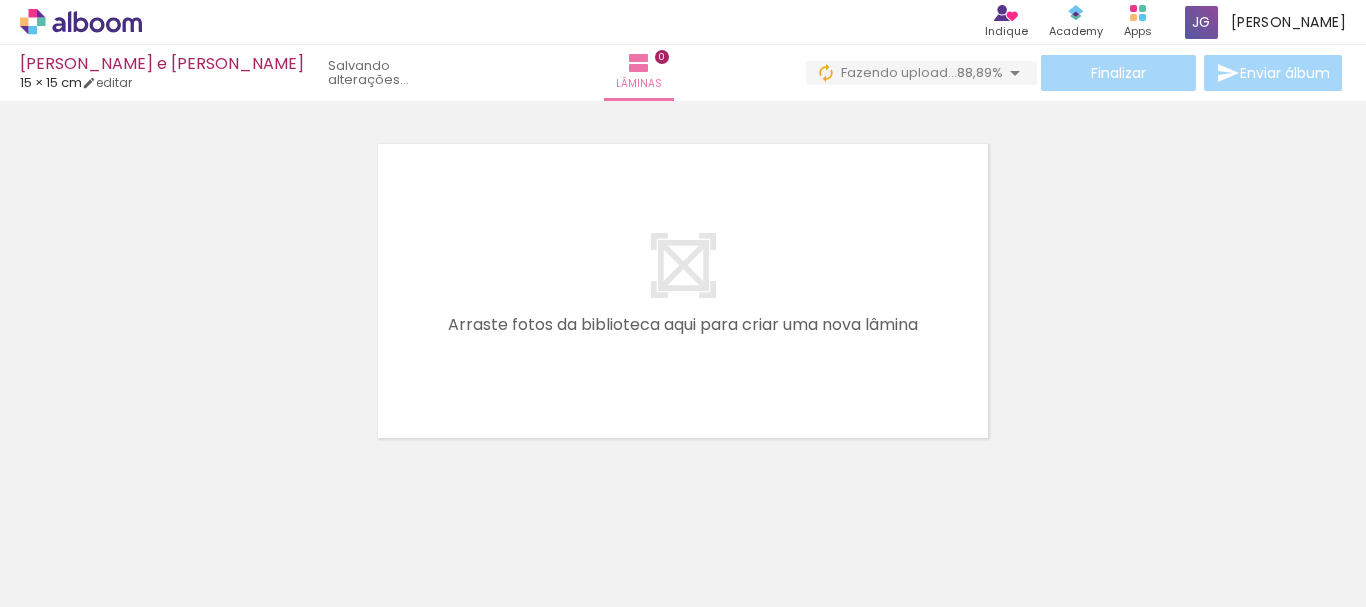 click on "Adicionar
Fotos" at bounding box center (71, 580) 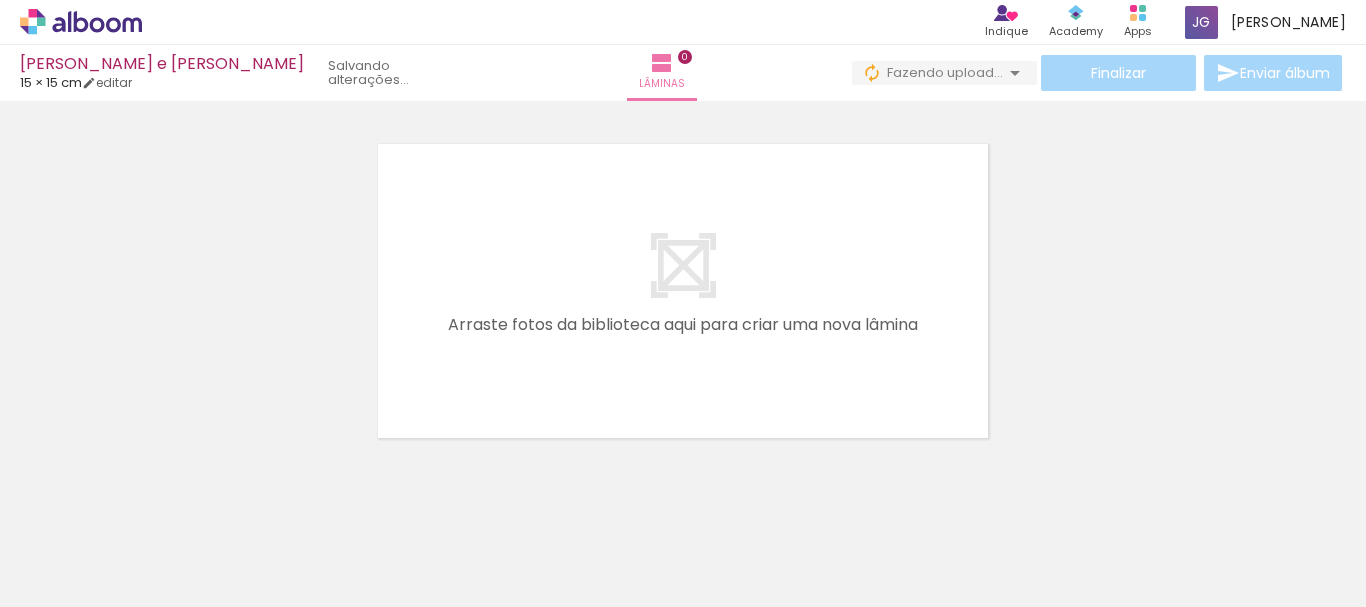 click on "Adicionar
Fotos" at bounding box center [71, 580] 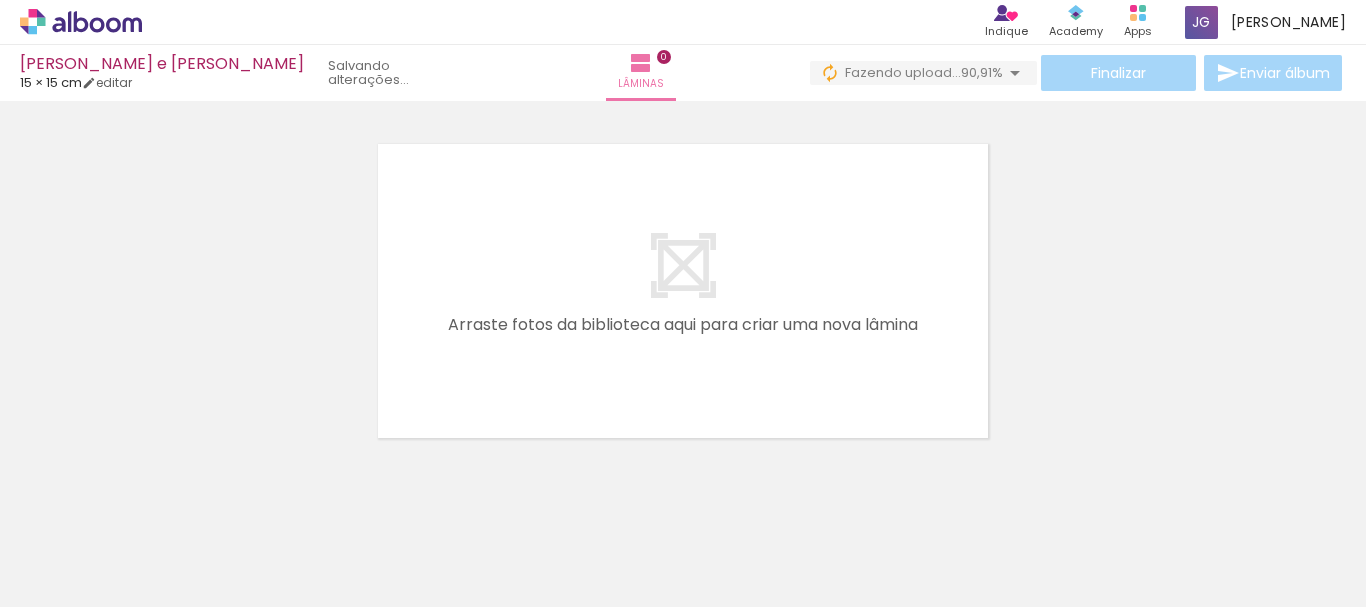 click on "Adicionar
Fotos" at bounding box center [71, 580] 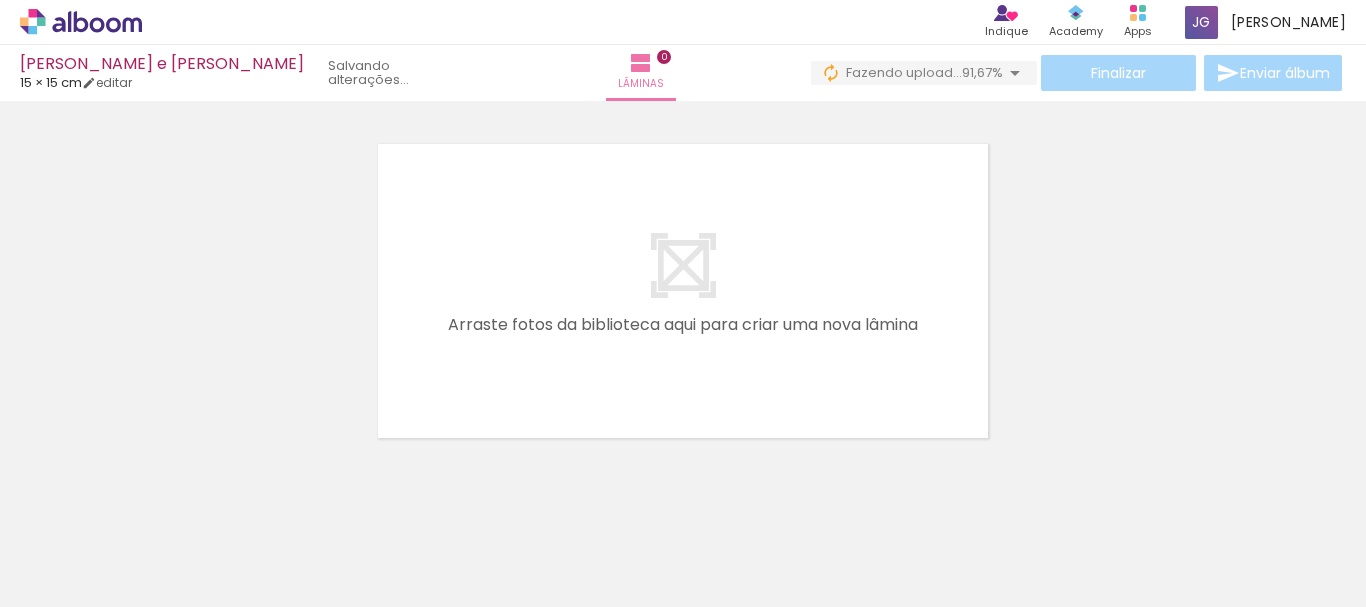 scroll, scrollTop: 0, scrollLeft: 148, axis: horizontal 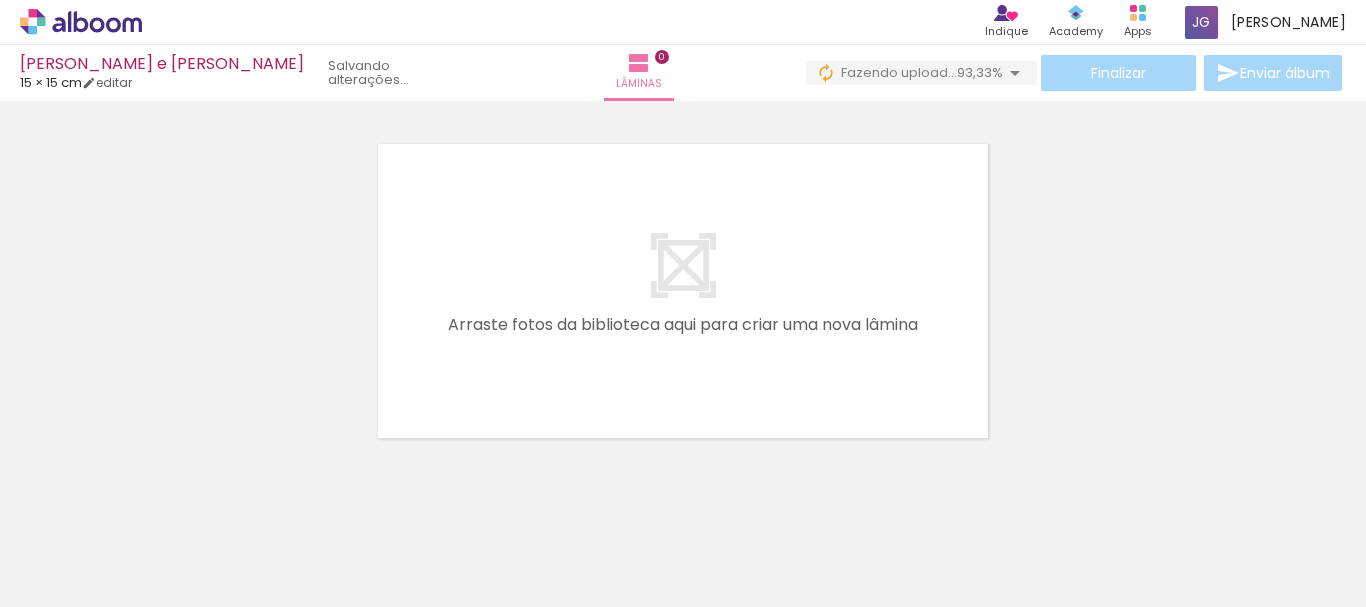 click on "Adicionar
Fotos" at bounding box center [71, 580] 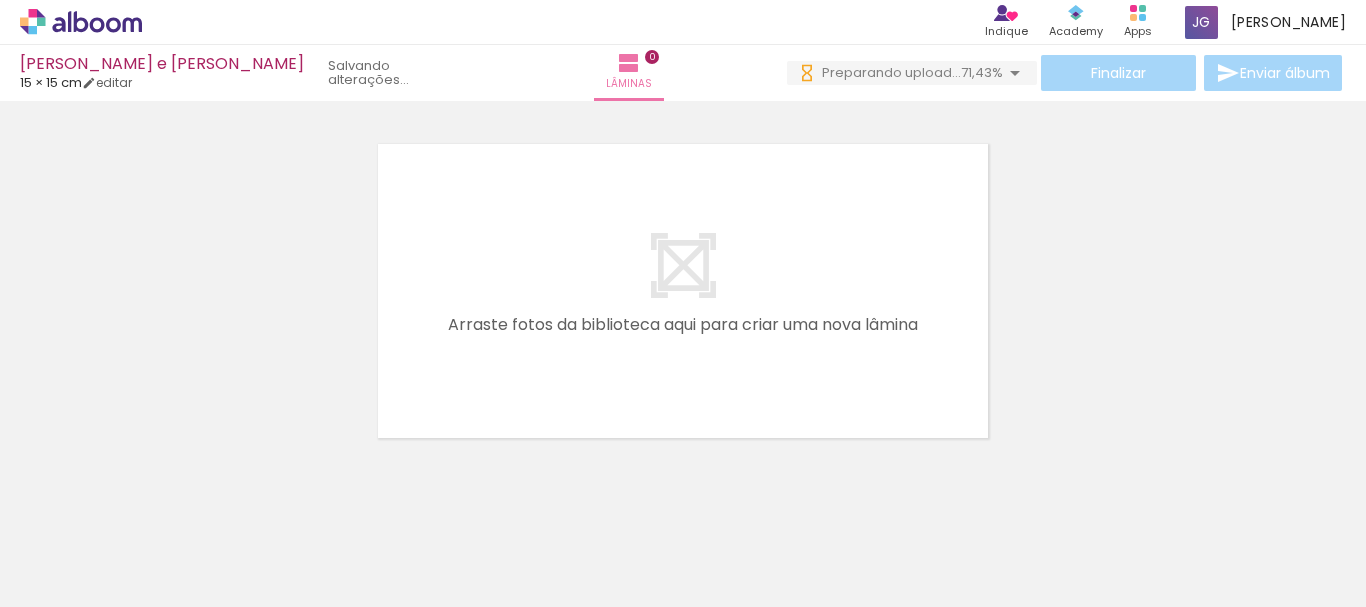scroll, scrollTop: 0, scrollLeft: 2164, axis: horizontal 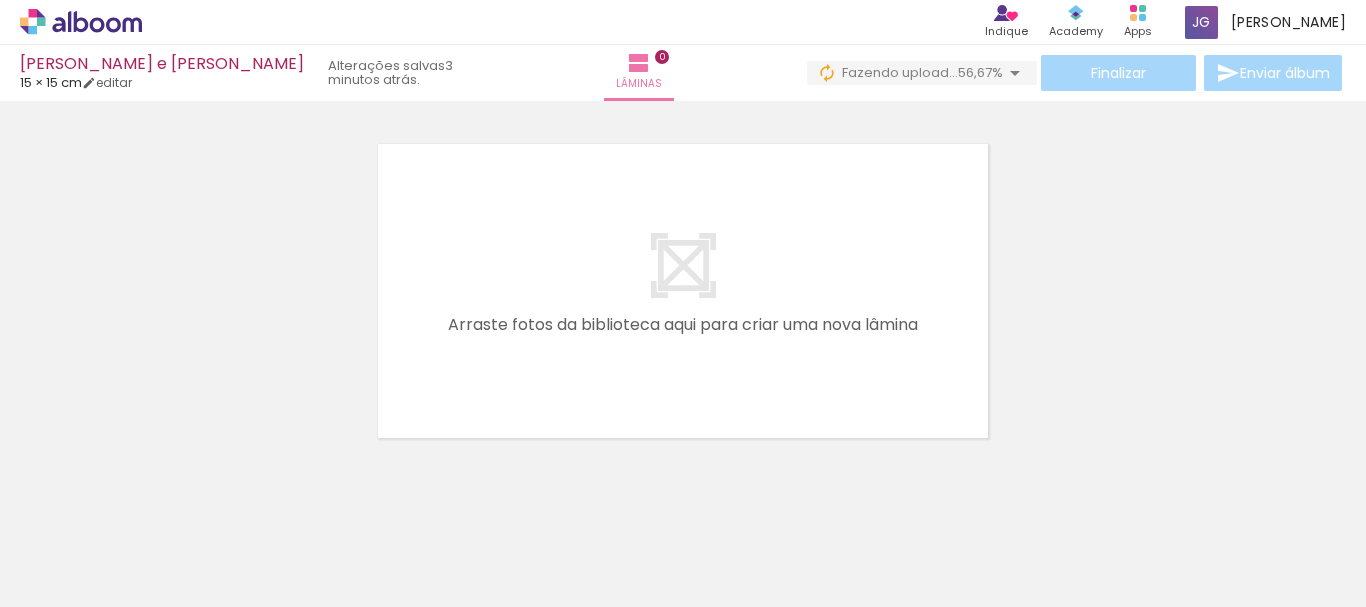 click on "Adicionar
Fotos" at bounding box center (71, 580) 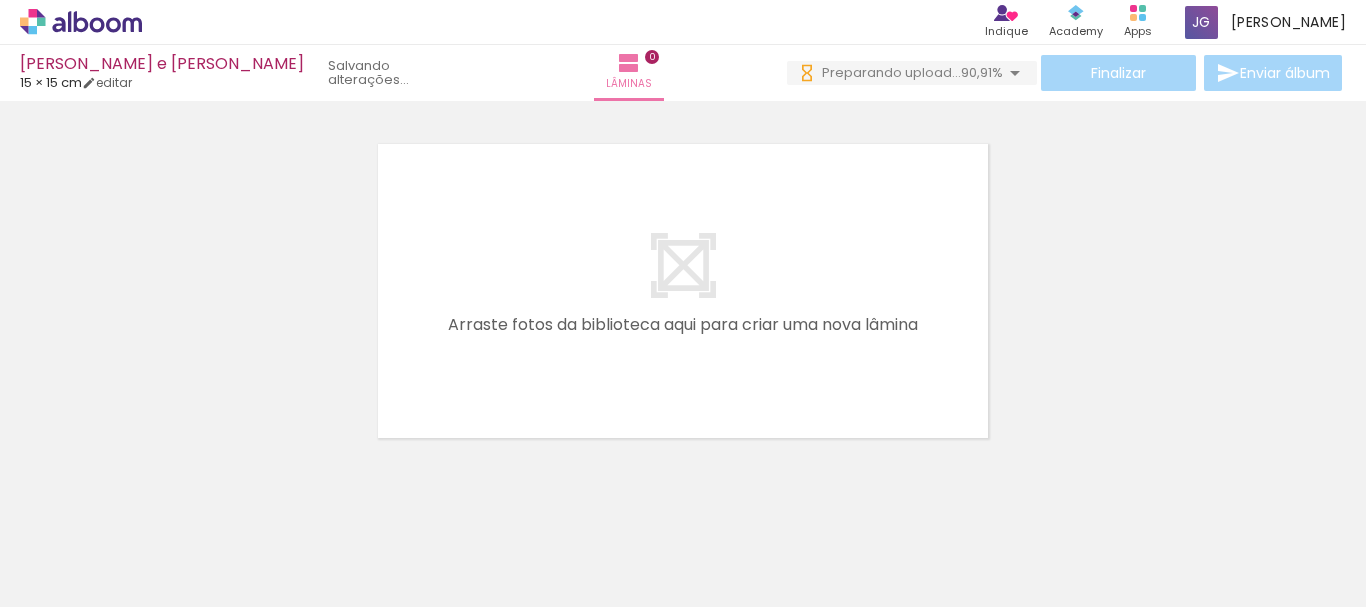 scroll, scrollTop: 0, scrollLeft: 3508, axis: horizontal 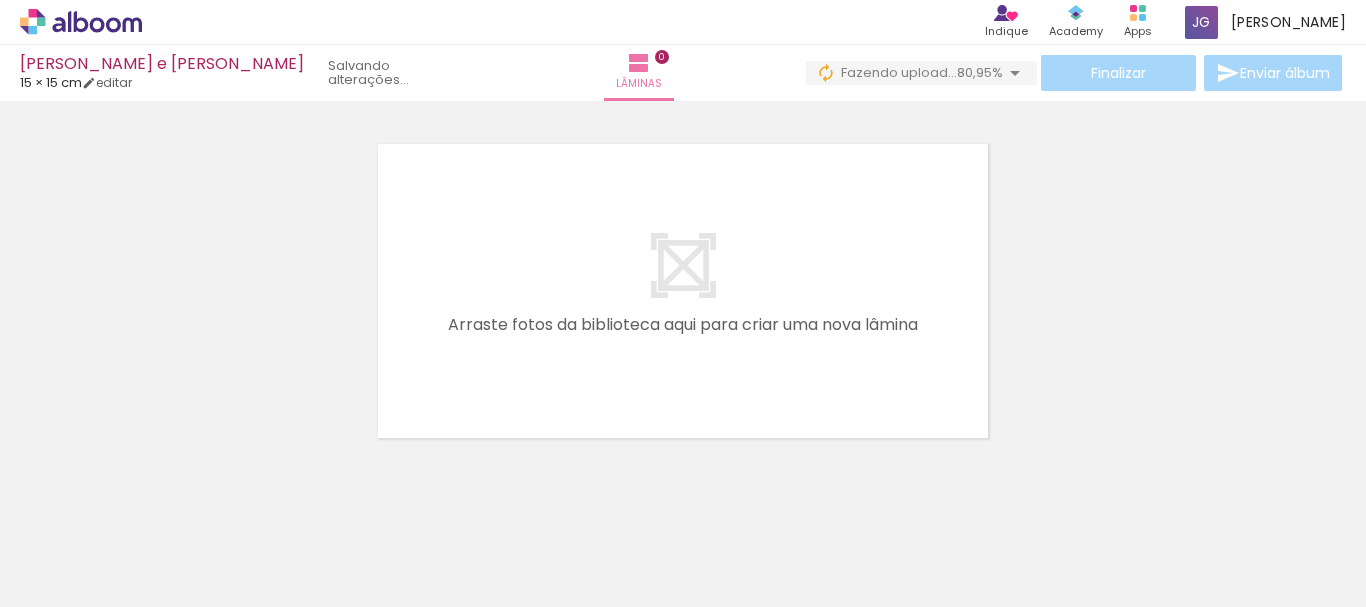 click on "Adicionar
Fotos" at bounding box center [71, 580] 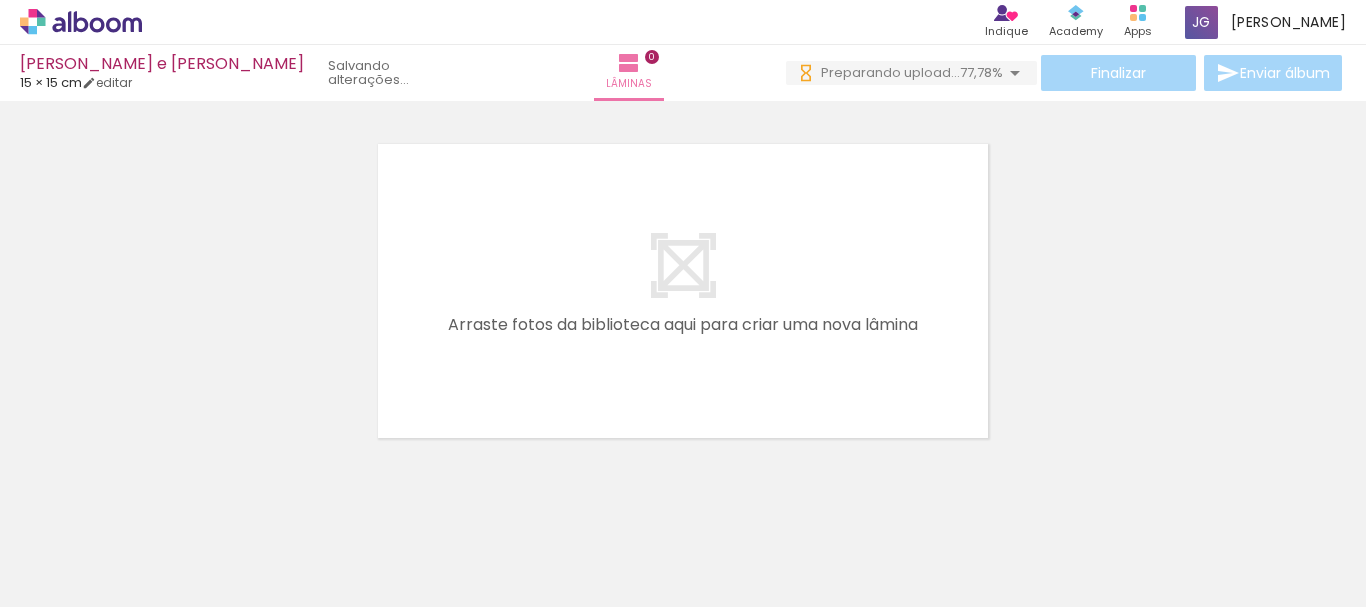 scroll, scrollTop: 0, scrollLeft: 5300, axis: horizontal 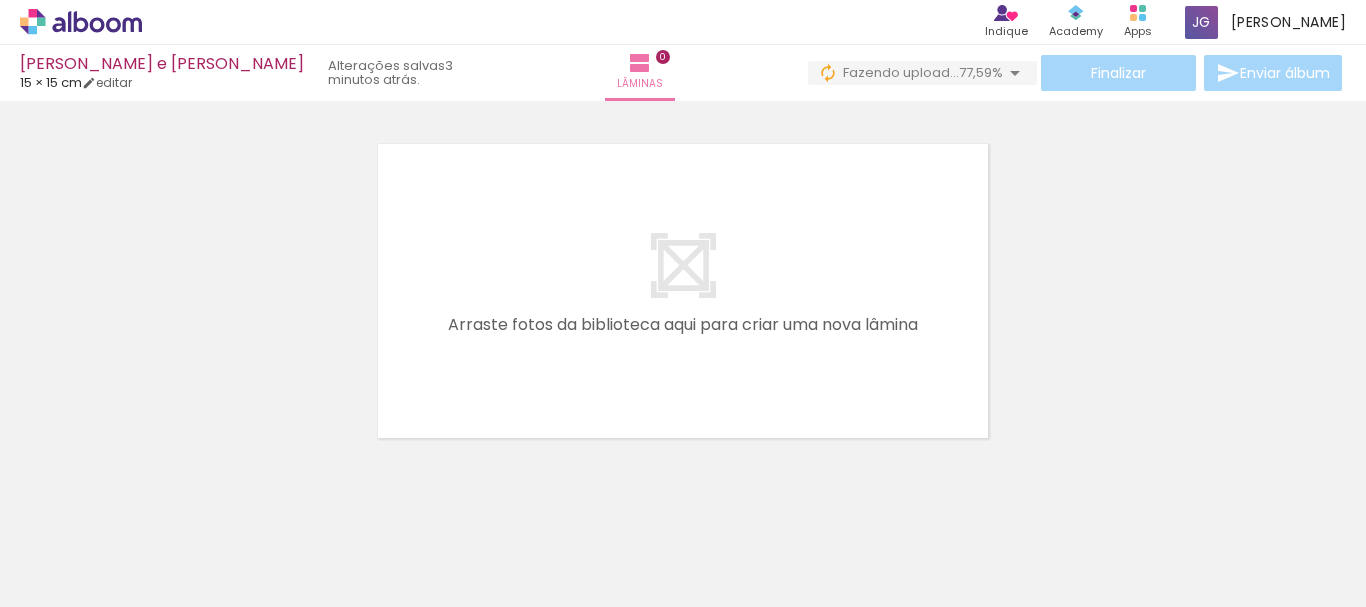 click on "Adicionar
Fotos" at bounding box center [71, 580] 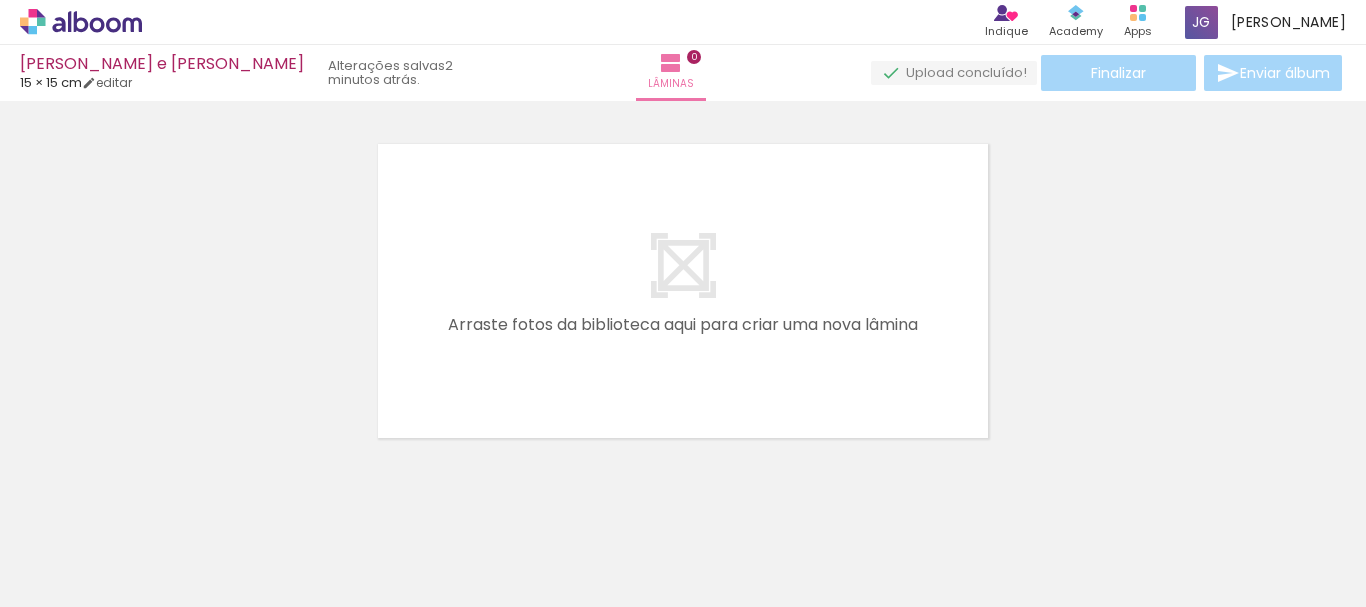 scroll, scrollTop: 0, scrollLeft: 0, axis: both 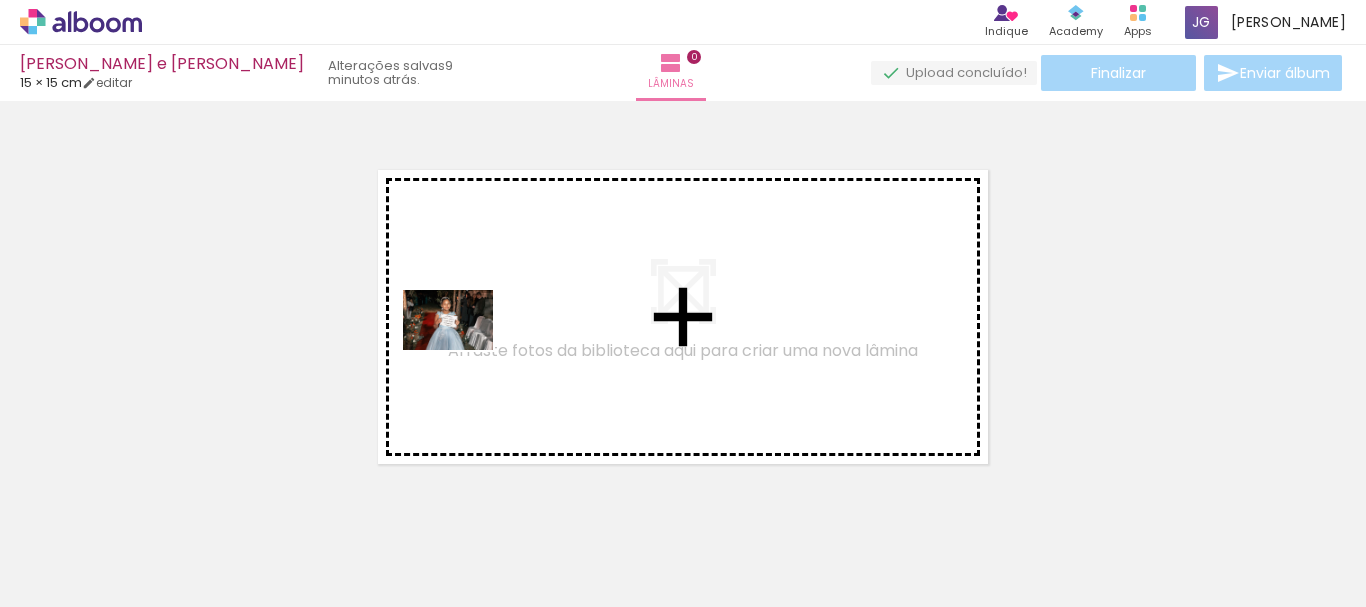 drag, startPoint x: 423, startPoint y: 543, endPoint x: 463, endPoint y: 350, distance: 197.1015 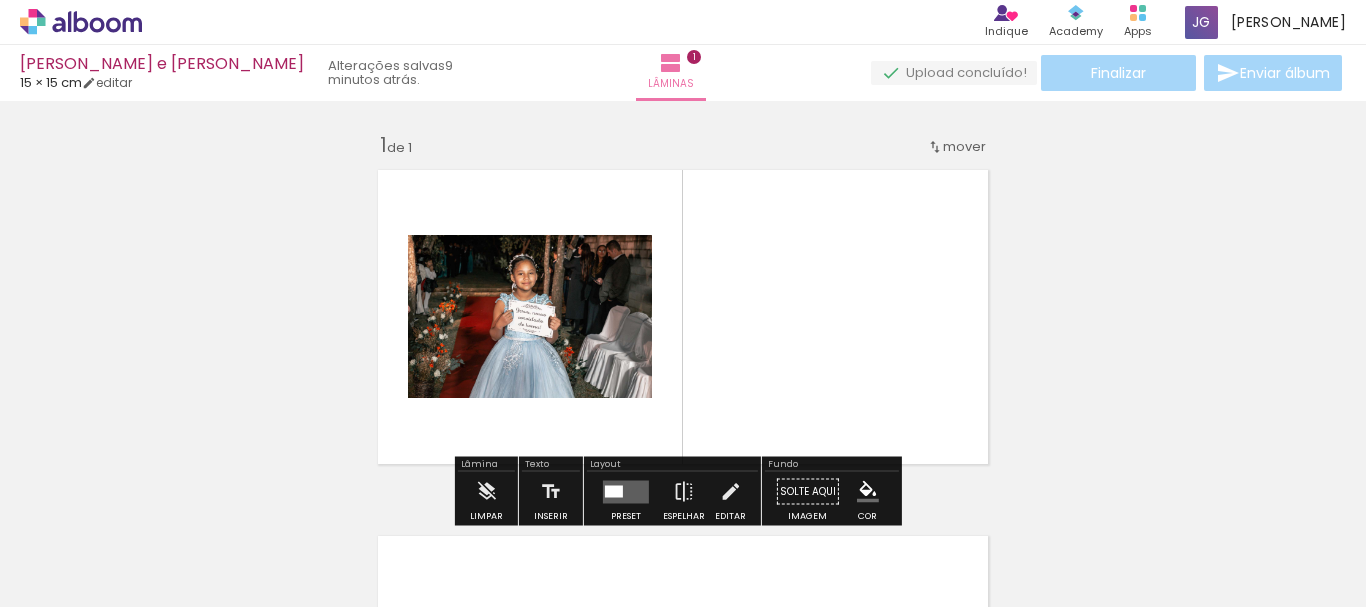 scroll, scrollTop: 26, scrollLeft: 0, axis: vertical 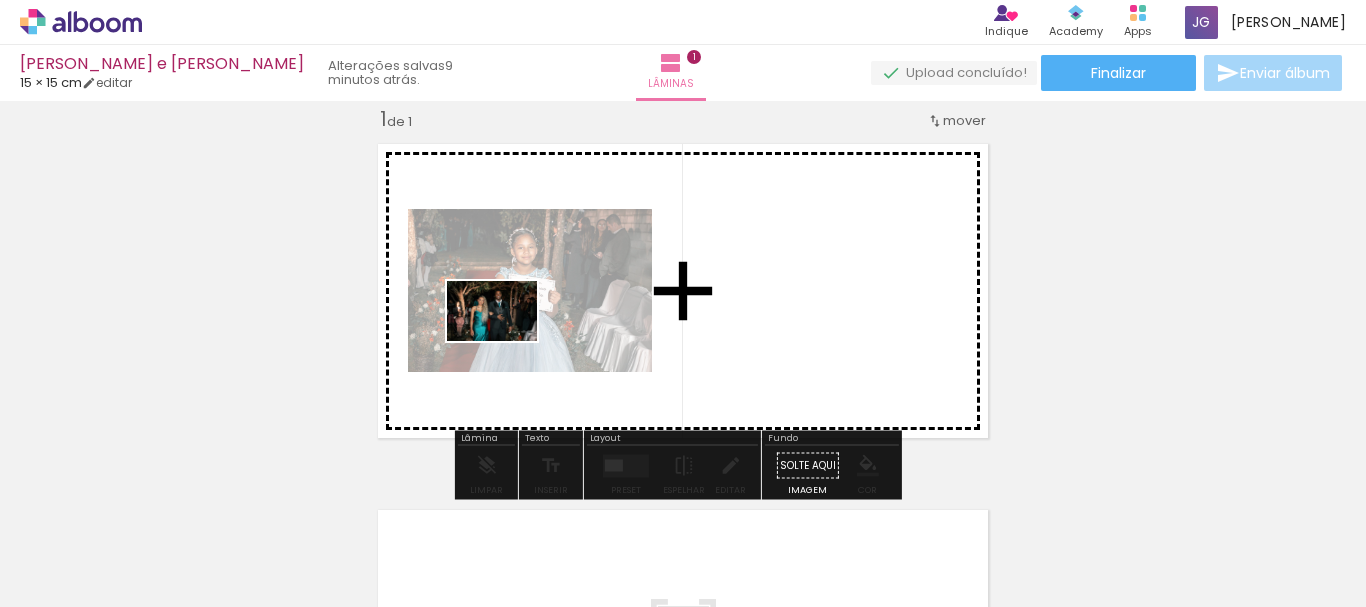 drag, startPoint x: 516, startPoint y: 486, endPoint x: 507, endPoint y: 341, distance: 145.27904 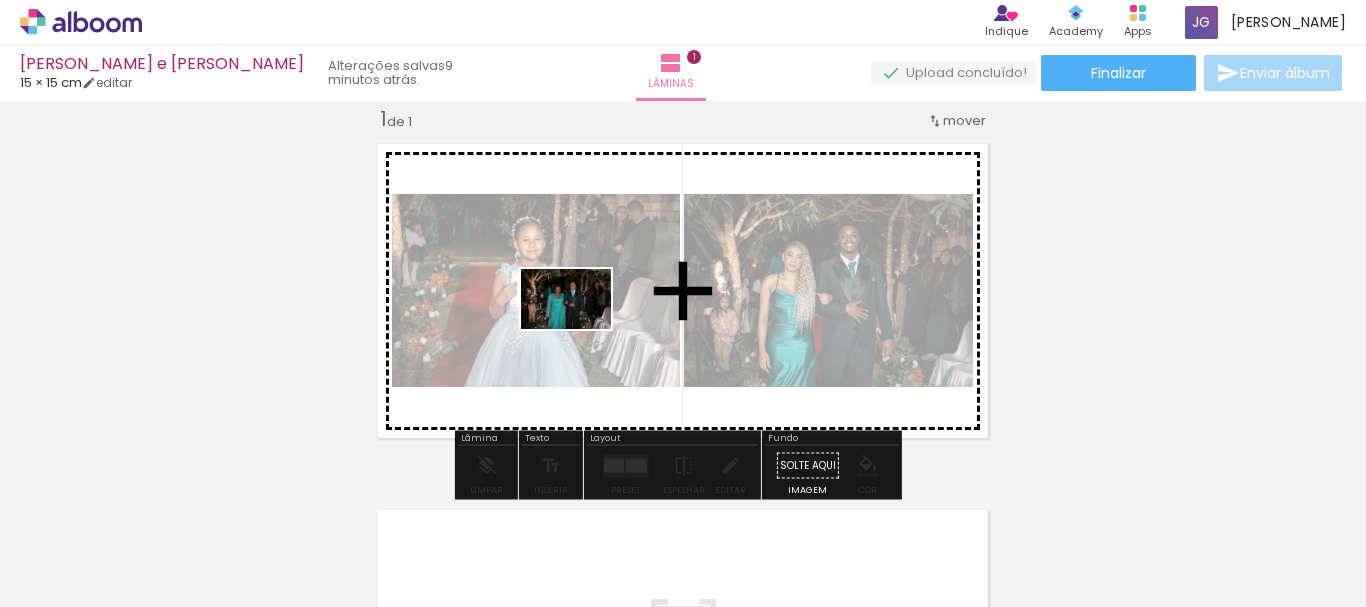 drag, startPoint x: 648, startPoint y: 538, endPoint x: 581, endPoint y: 329, distance: 219.47665 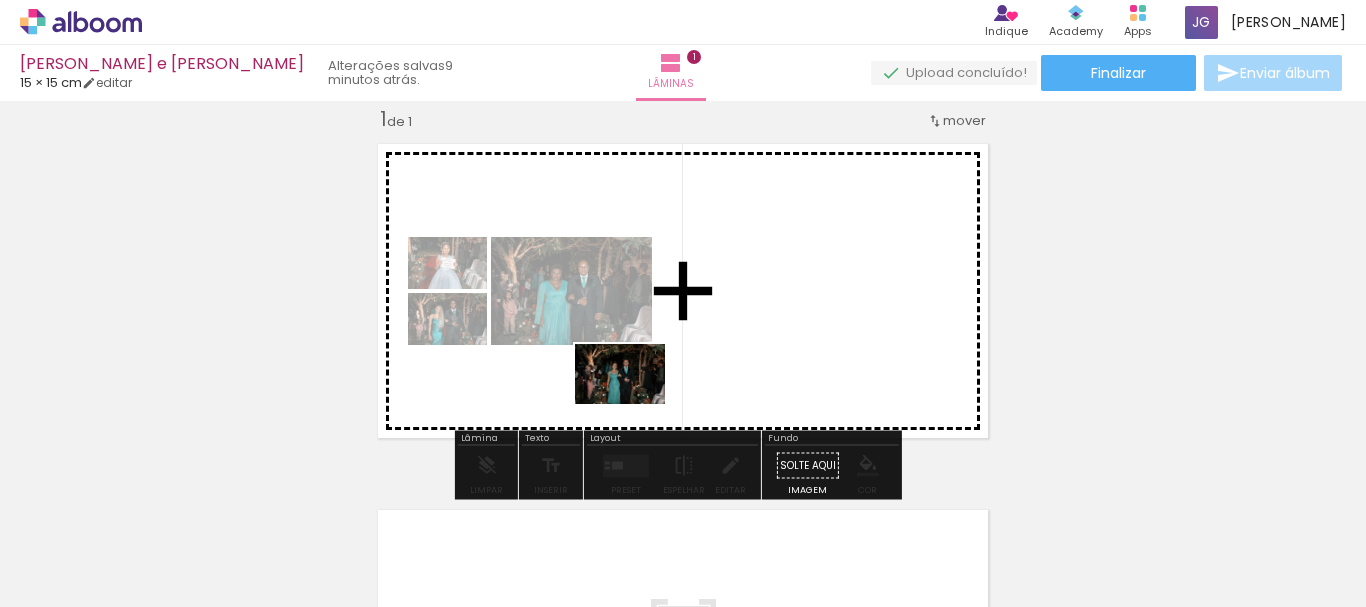 drag, startPoint x: 740, startPoint y: 565, endPoint x: 633, endPoint y: 393, distance: 202.56604 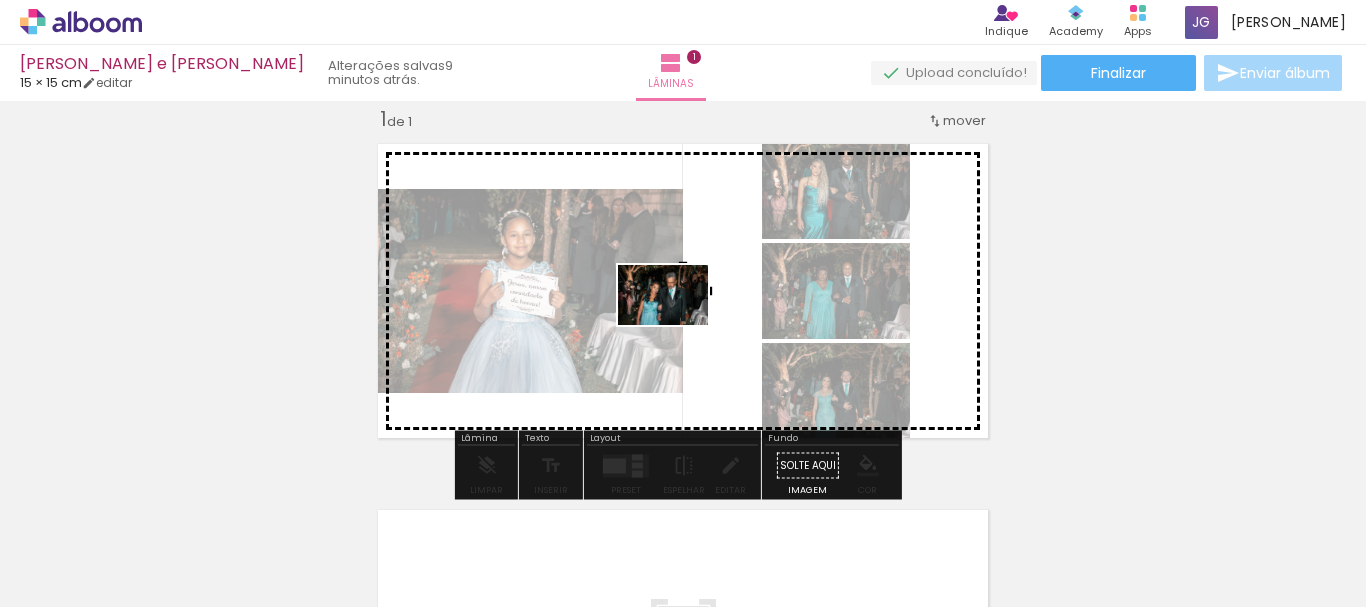 drag, startPoint x: 822, startPoint y: 484, endPoint x: 662, endPoint y: 310, distance: 236.38104 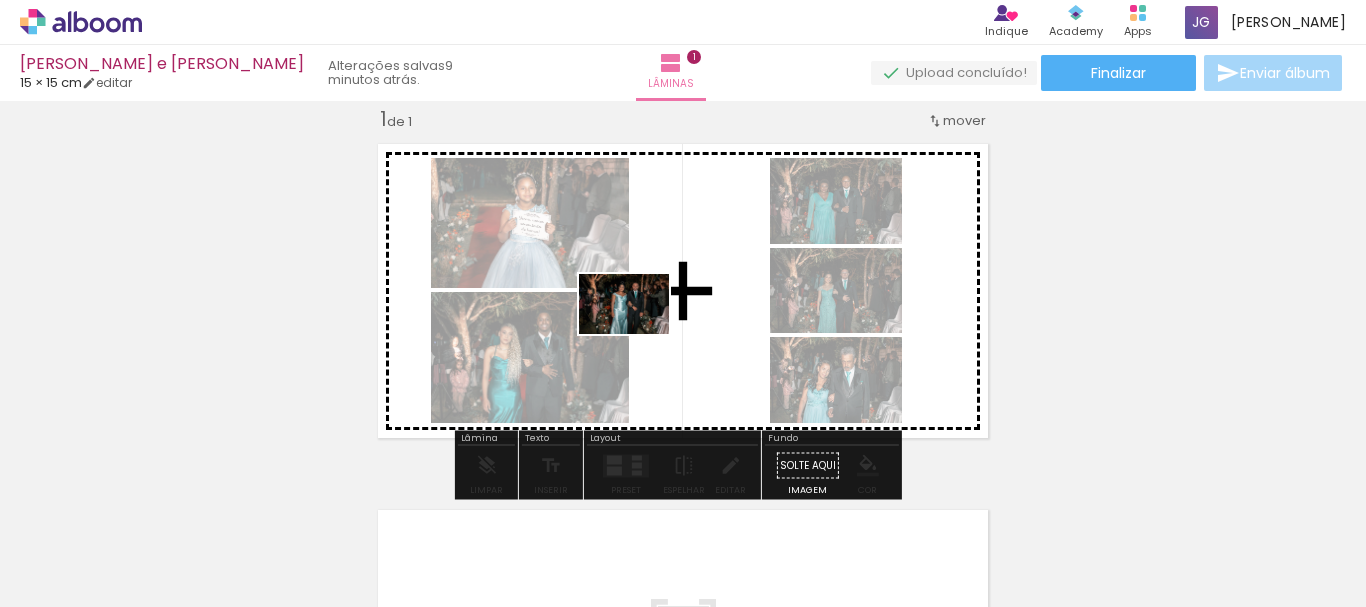 drag, startPoint x: 971, startPoint y: 553, endPoint x: 617, endPoint y: 312, distance: 428.24875 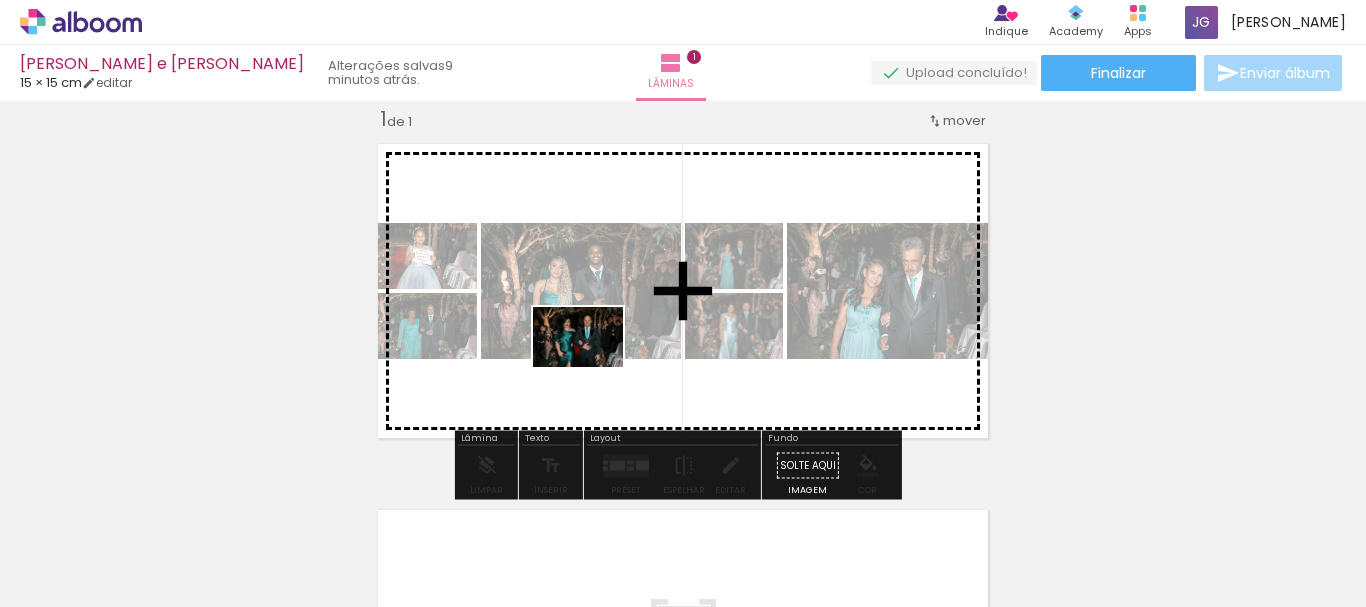 drag, startPoint x: 1085, startPoint y: 552, endPoint x: 592, endPoint y: 367, distance: 526.5681 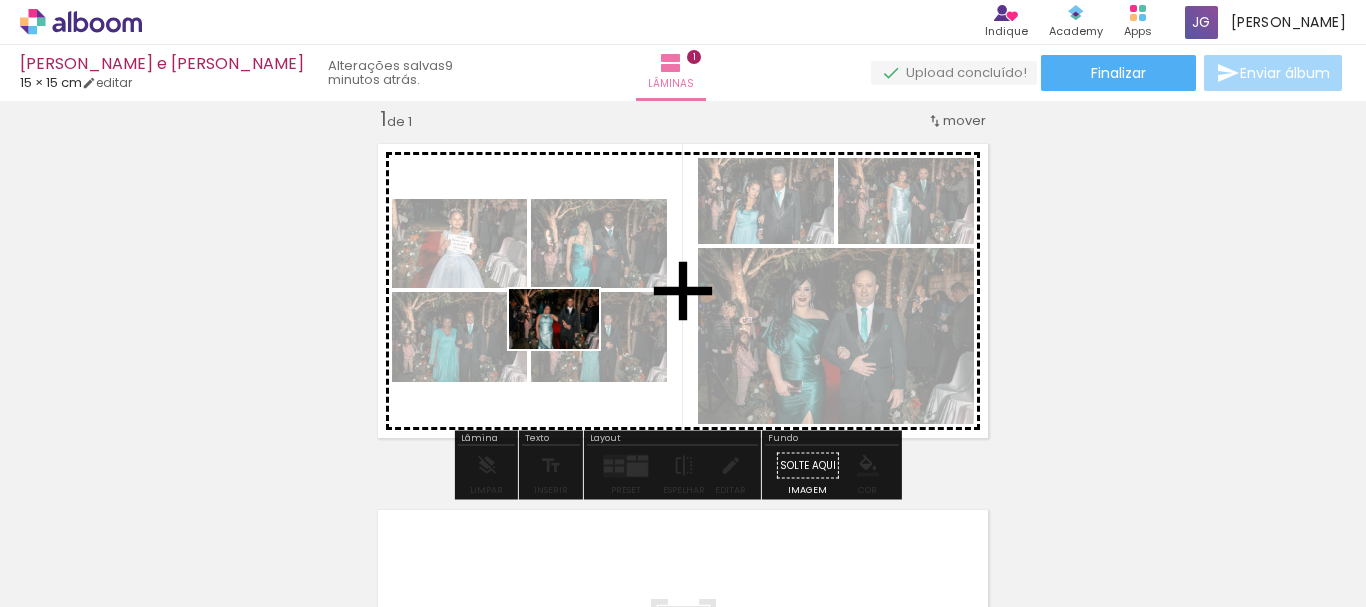 drag, startPoint x: 1120, startPoint y: 528, endPoint x: 569, endPoint y: 349, distance: 579.3462 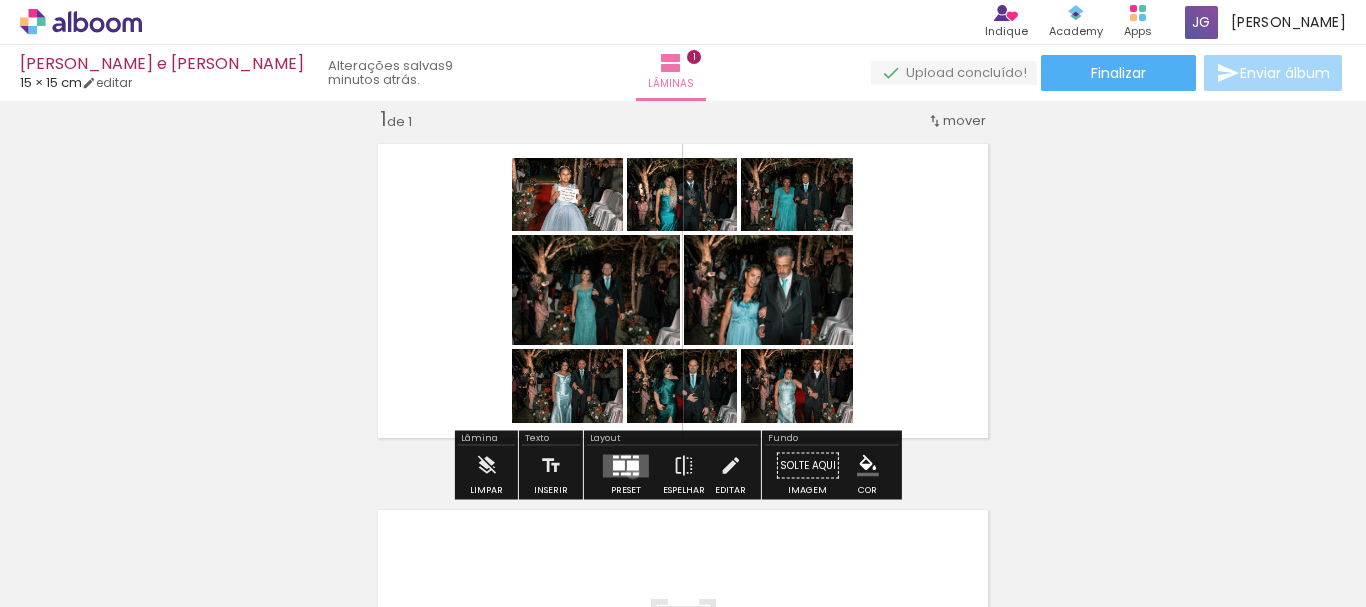 click at bounding box center (636, 473) 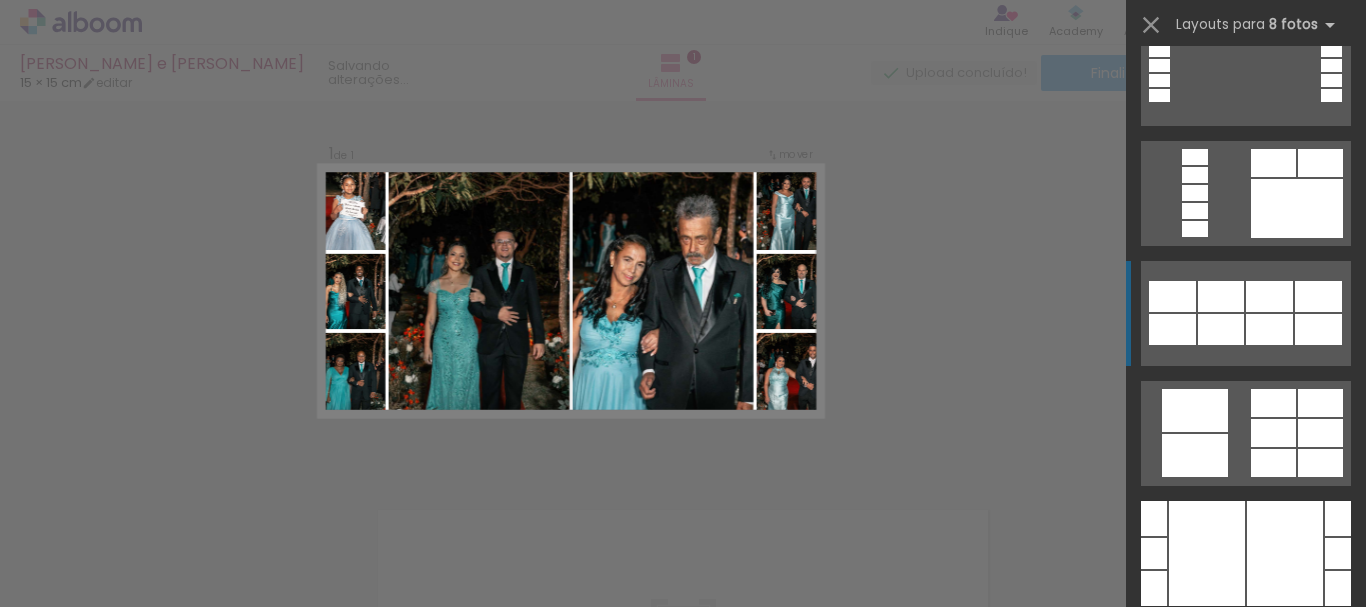 scroll, scrollTop: 1867, scrollLeft: 0, axis: vertical 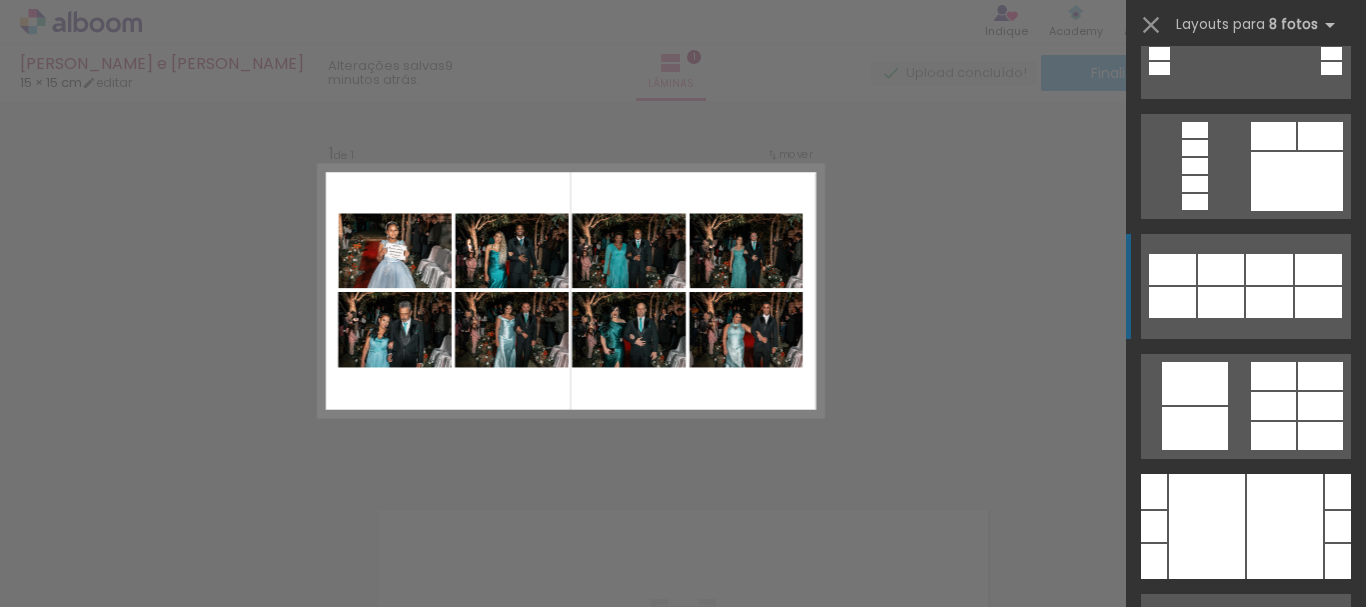 click at bounding box center [1246, -11722] 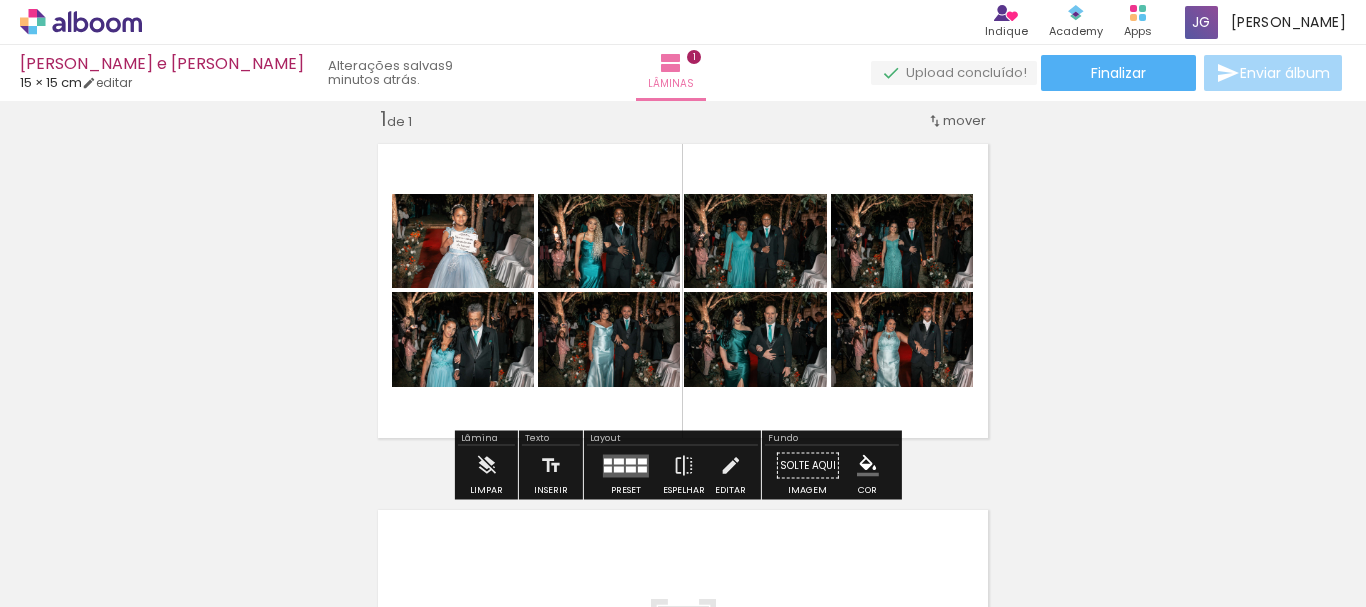 scroll, scrollTop: 159, scrollLeft: 0, axis: vertical 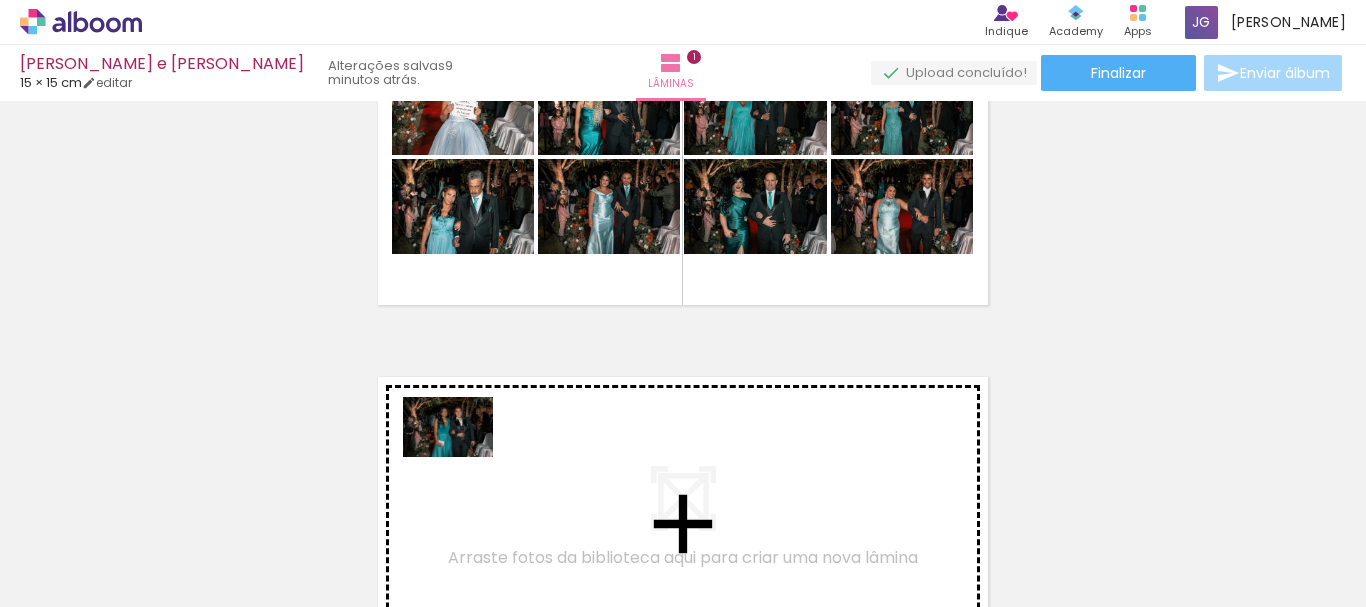 drag, startPoint x: 442, startPoint y: 555, endPoint x: 471, endPoint y: 438, distance: 120.54045 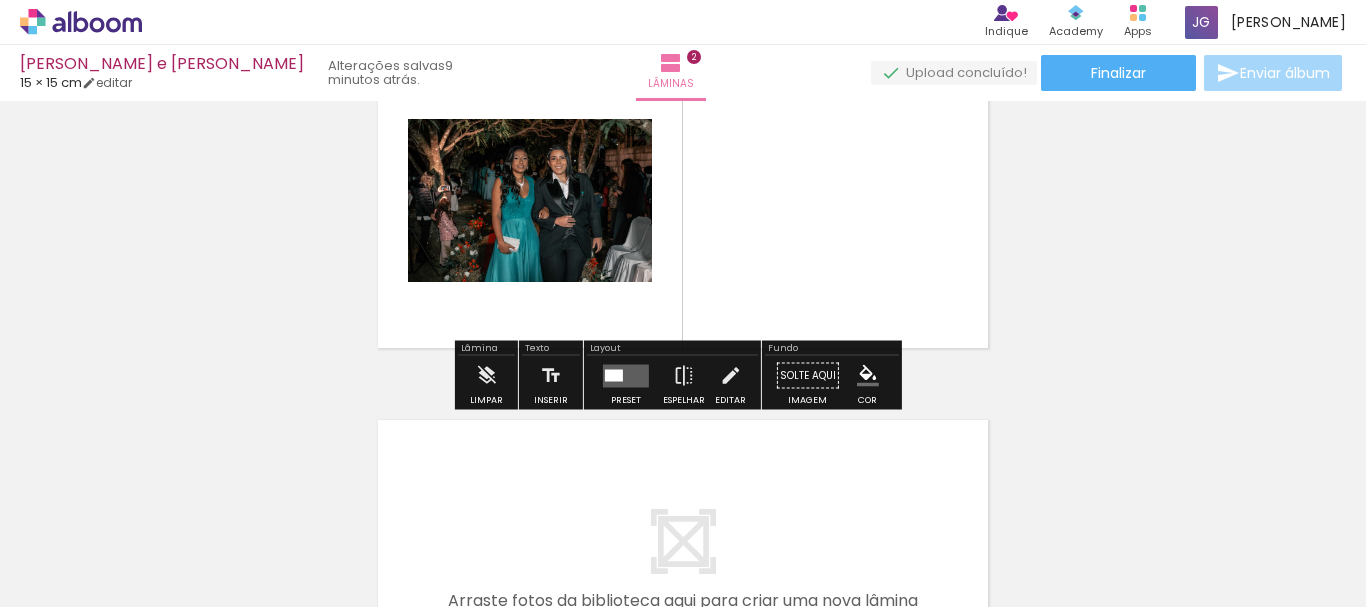 scroll, scrollTop: 526, scrollLeft: 0, axis: vertical 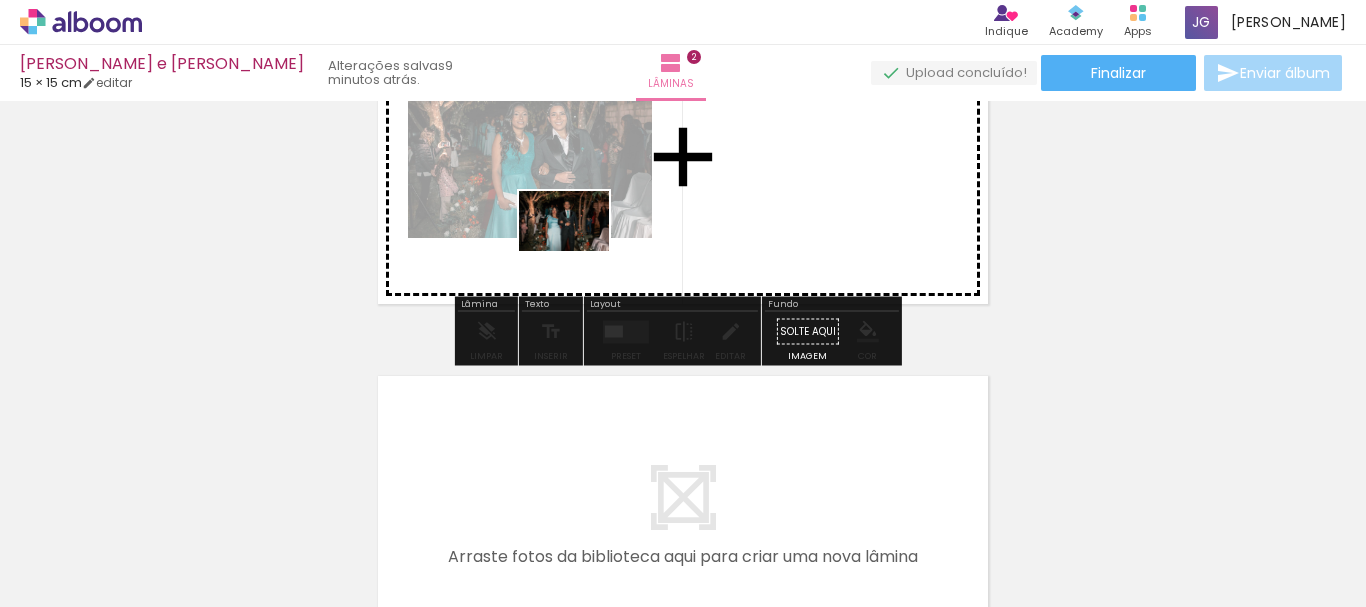 drag, startPoint x: 579, startPoint y: 546, endPoint x: 579, endPoint y: 251, distance: 295 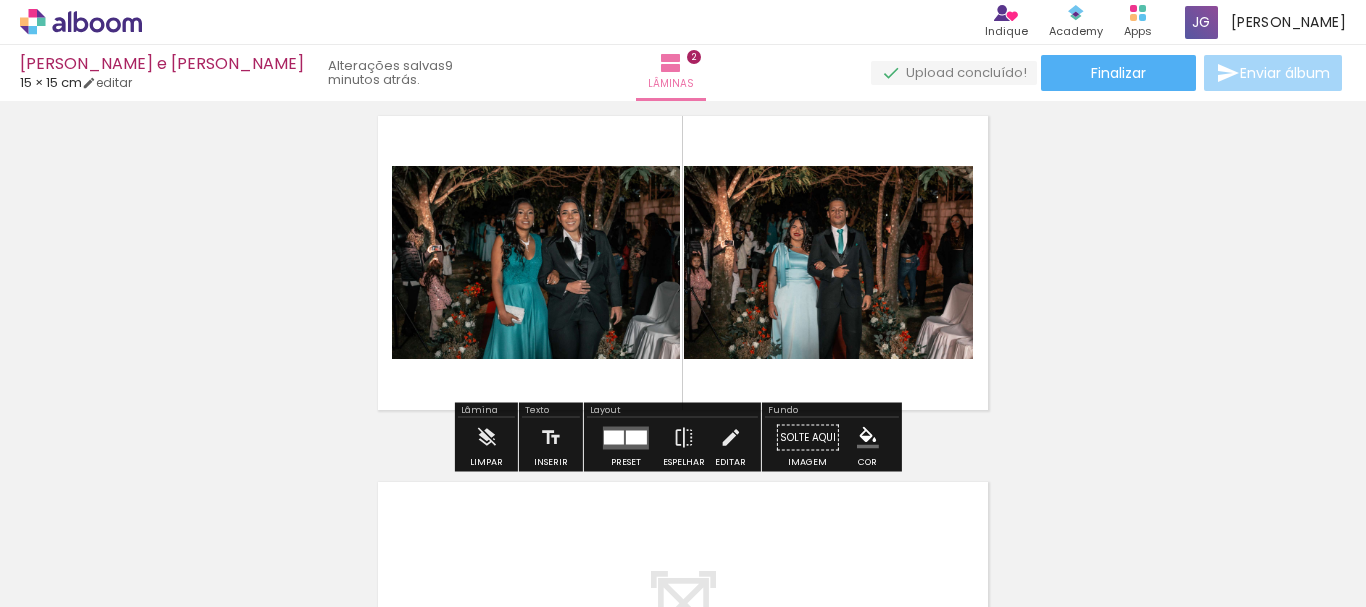scroll, scrollTop: 392, scrollLeft: 0, axis: vertical 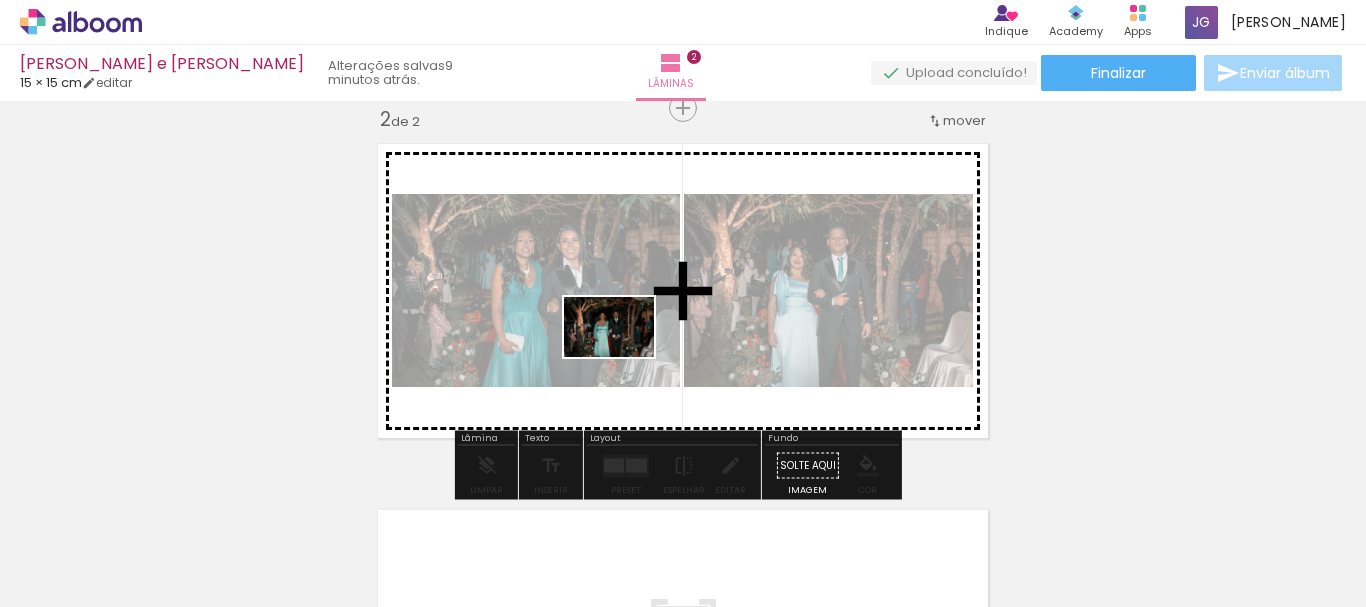 drag, startPoint x: 687, startPoint y: 551, endPoint x: 624, endPoint y: 357, distance: 203.97304 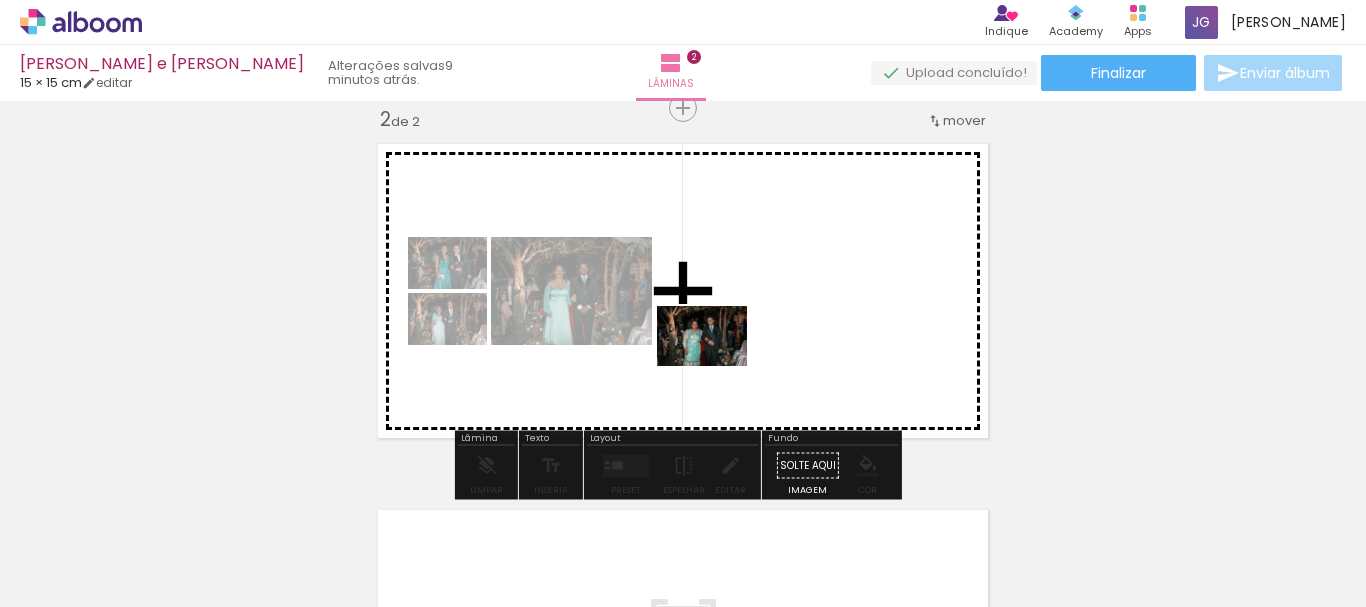 drag, startPoint x: 793, startPoint y: 550, endPoint x: 904, endPoint y: 562, distance: 111.64677 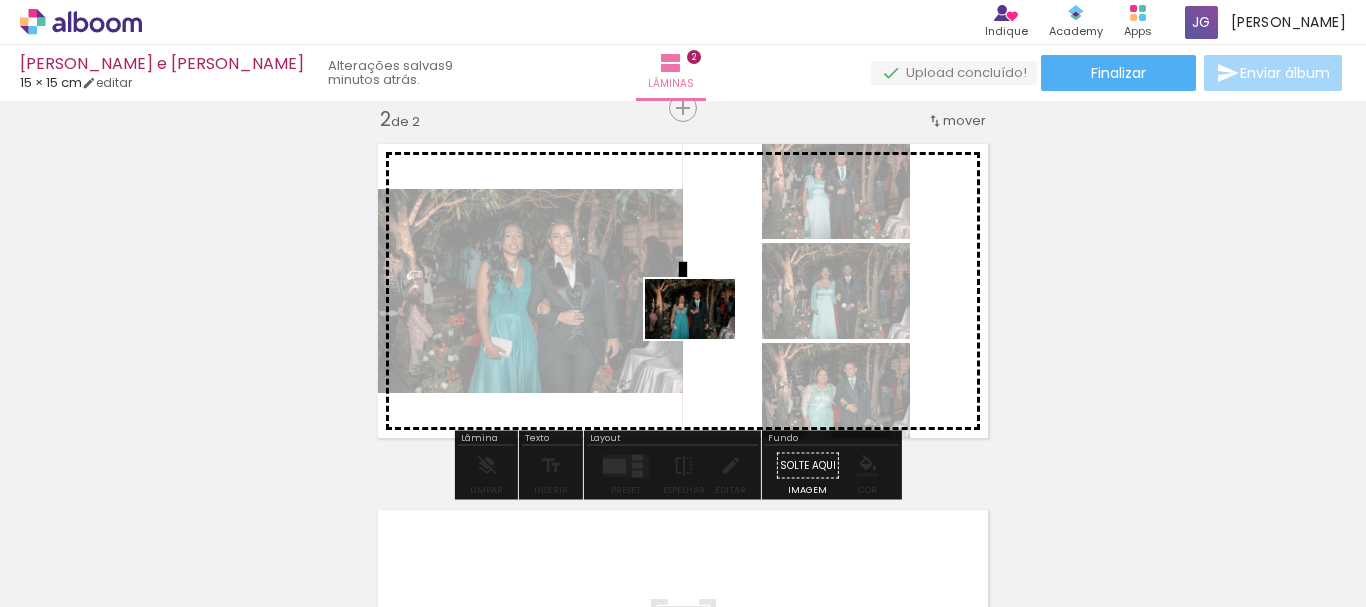 drag, startPoint x: 896, startPoint y: 557, endPoint x: 999, endPoint y: 553, distance: 103.077644 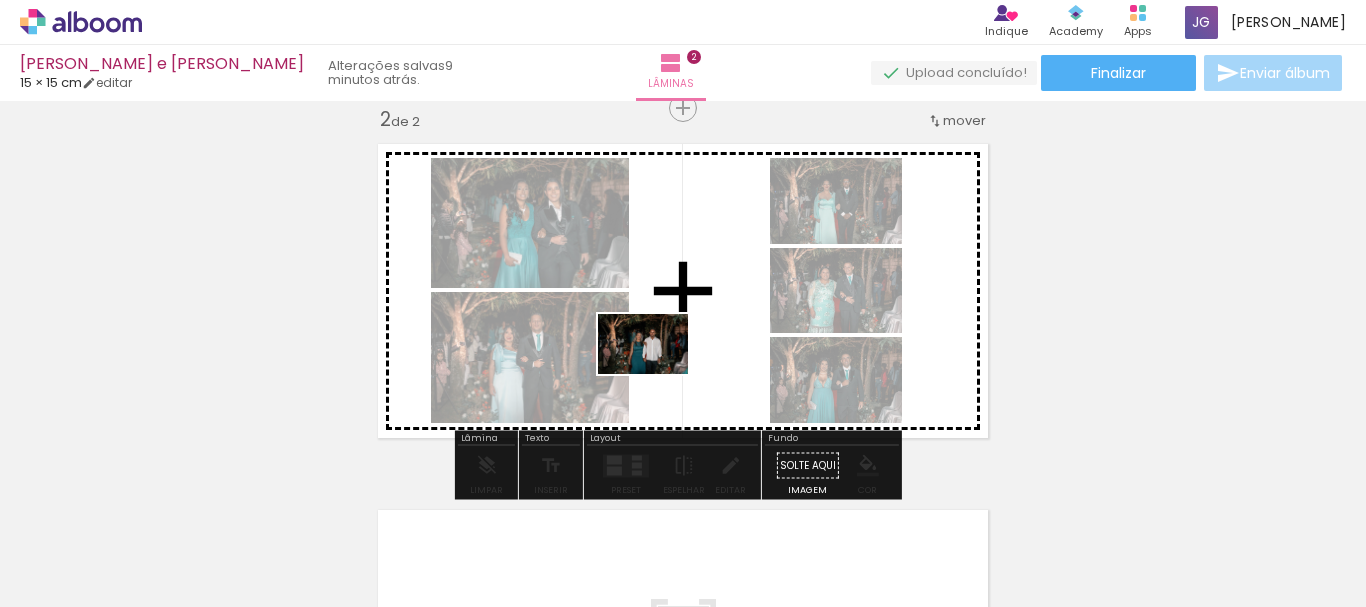 drag, startPoint x: 999, startPoint y: 553, endPoint x: 658, endPoint y: 374, distance: 385.12595 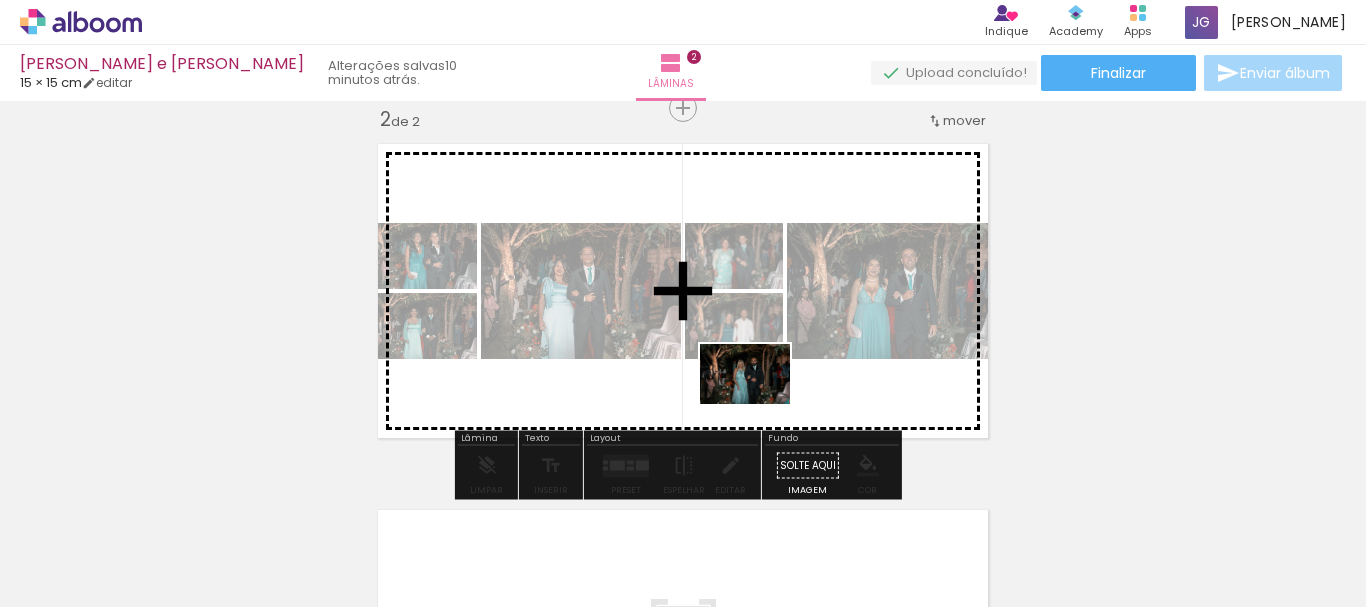 drag, startPoint x: 1083, startPoint y: 538, endPoint x: 753, endPoint y: 399, distance: 358.0796 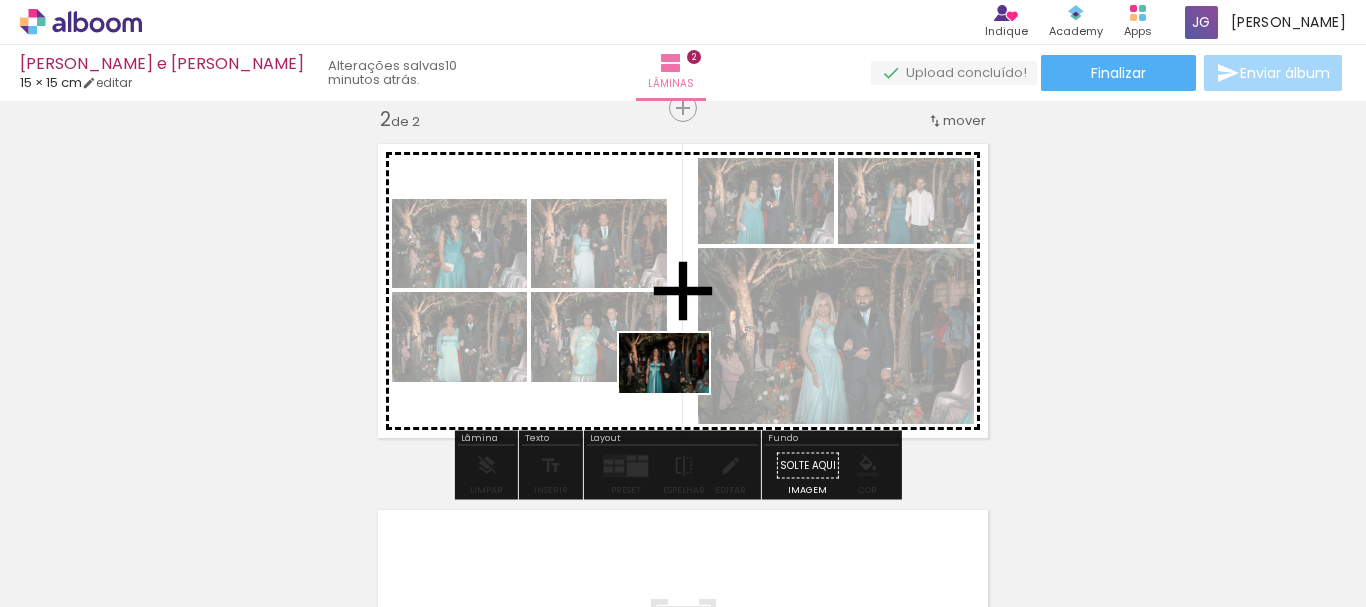 drag, startPoint x: 1234, startPoint y: 554, endPoint x: 652, endPoint y: 378, distance: 608.0296 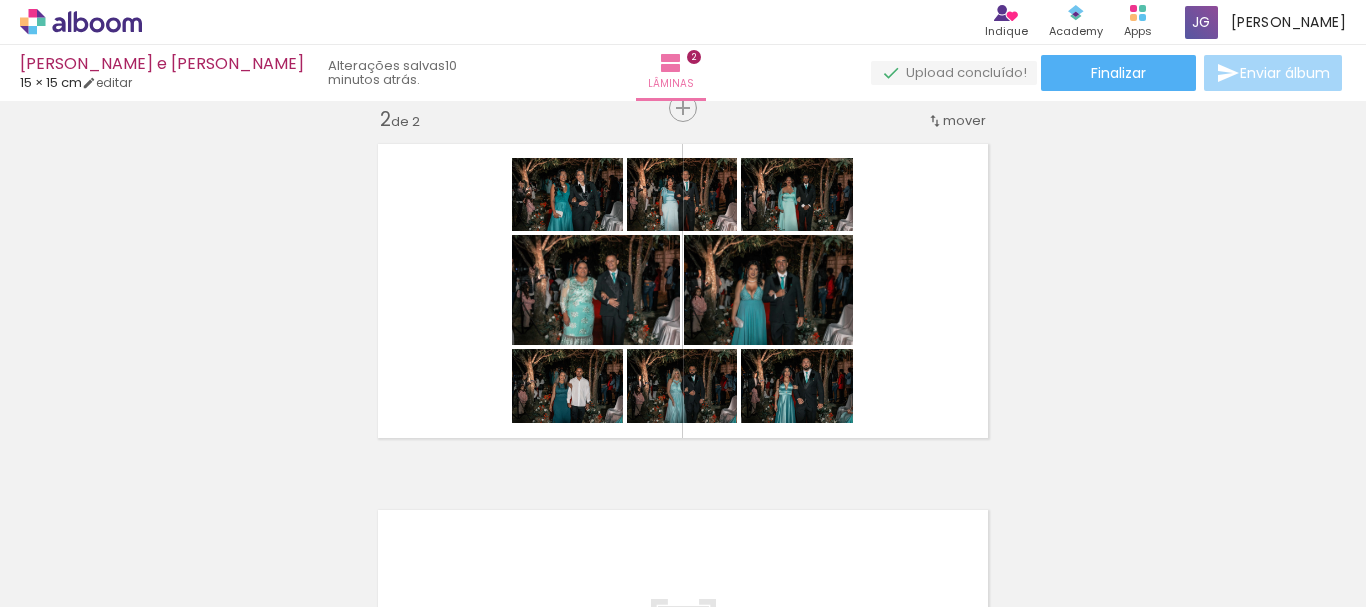 scroll, scrollTop: 0, scrollLeft: 3334, axis: horizontal 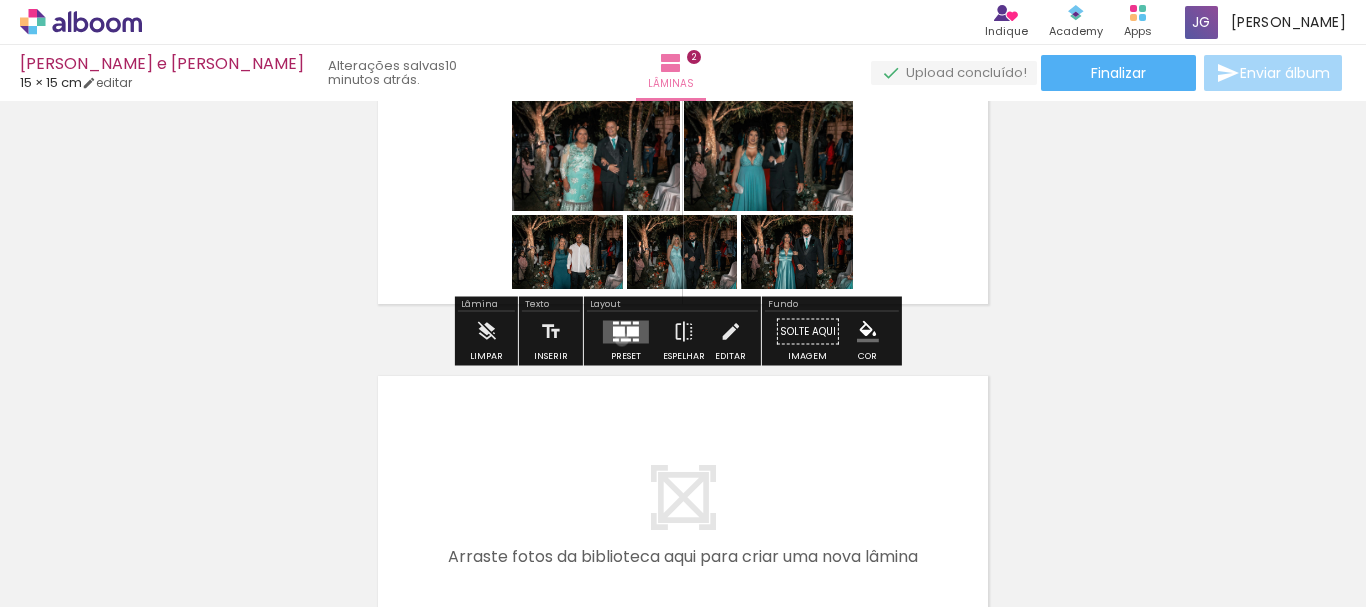 click at bounding box center (626, 339) 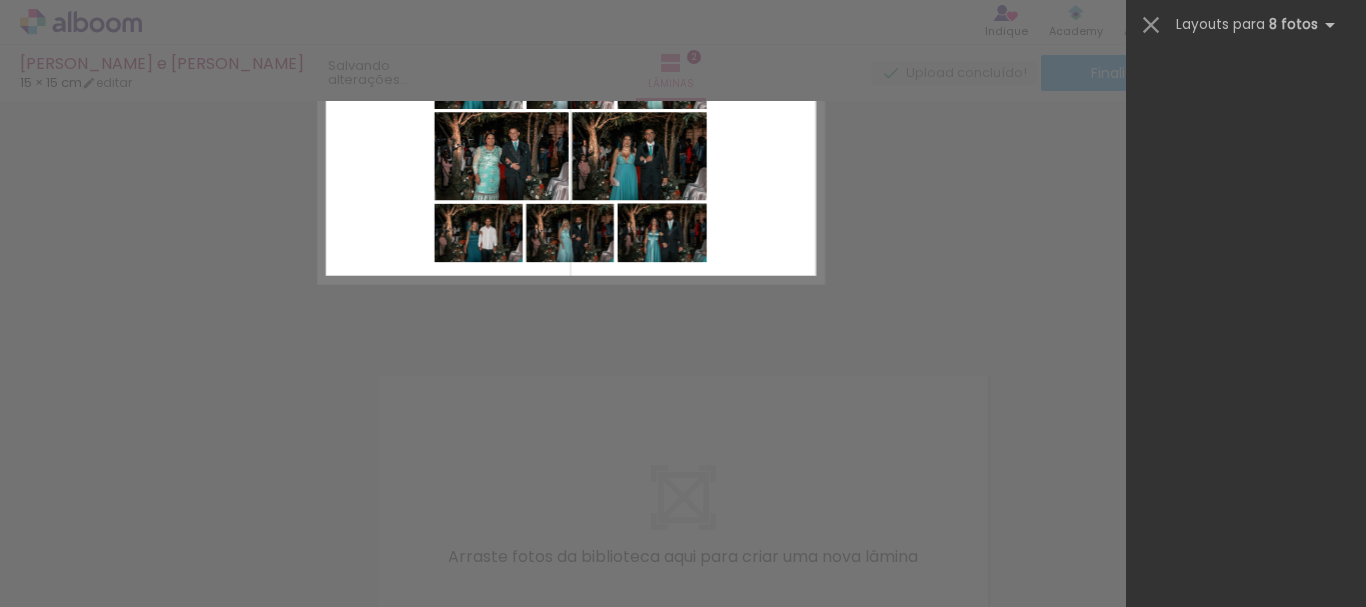scroll, scrollTop: 0, scrollLeft: 0, axis: both 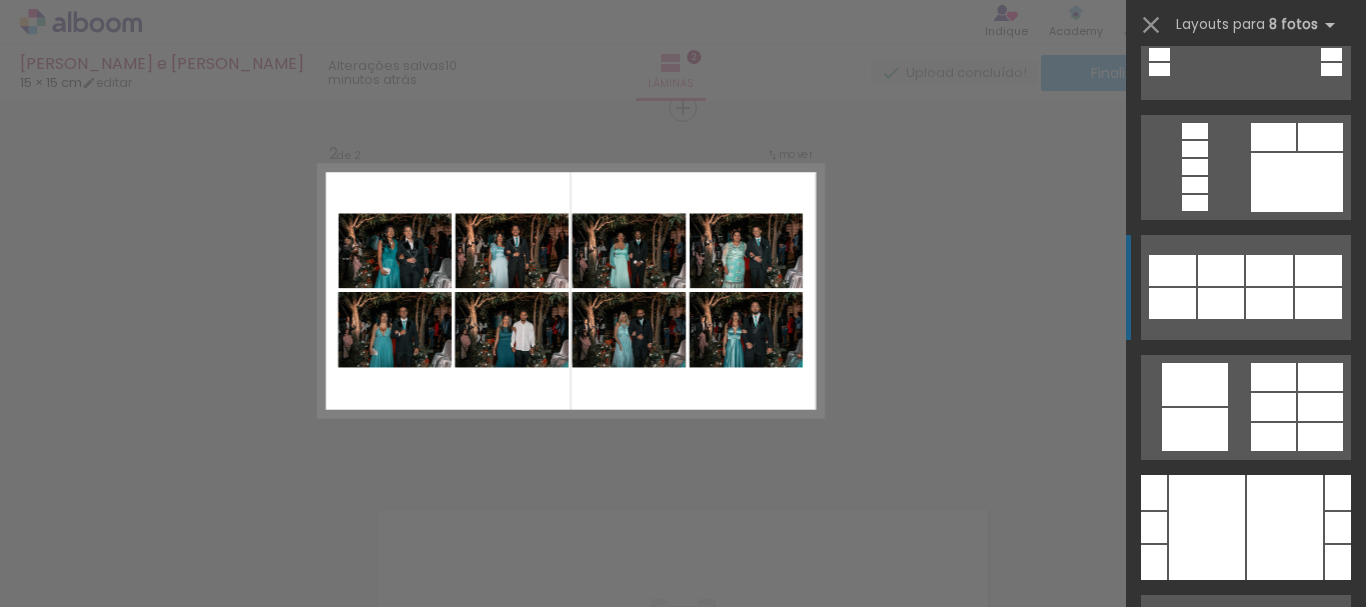 click at bounding box center [1296, -64] 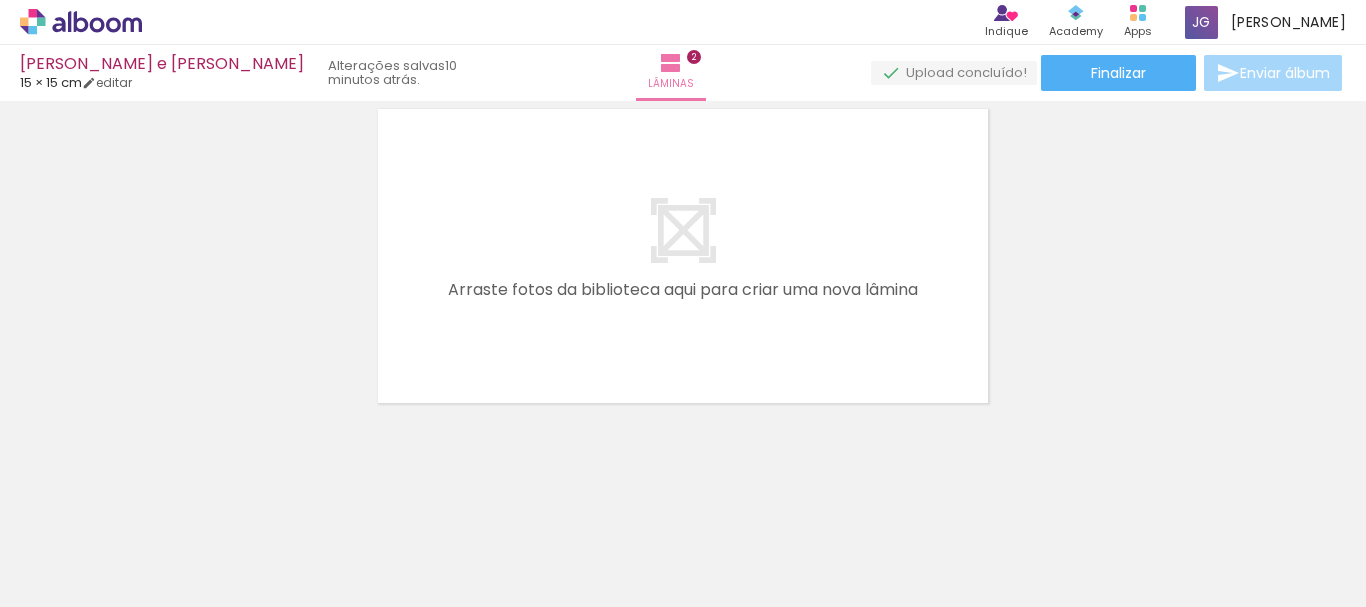 scroll, scrollTop: 795, scrollLeft: 0, axis: vertical 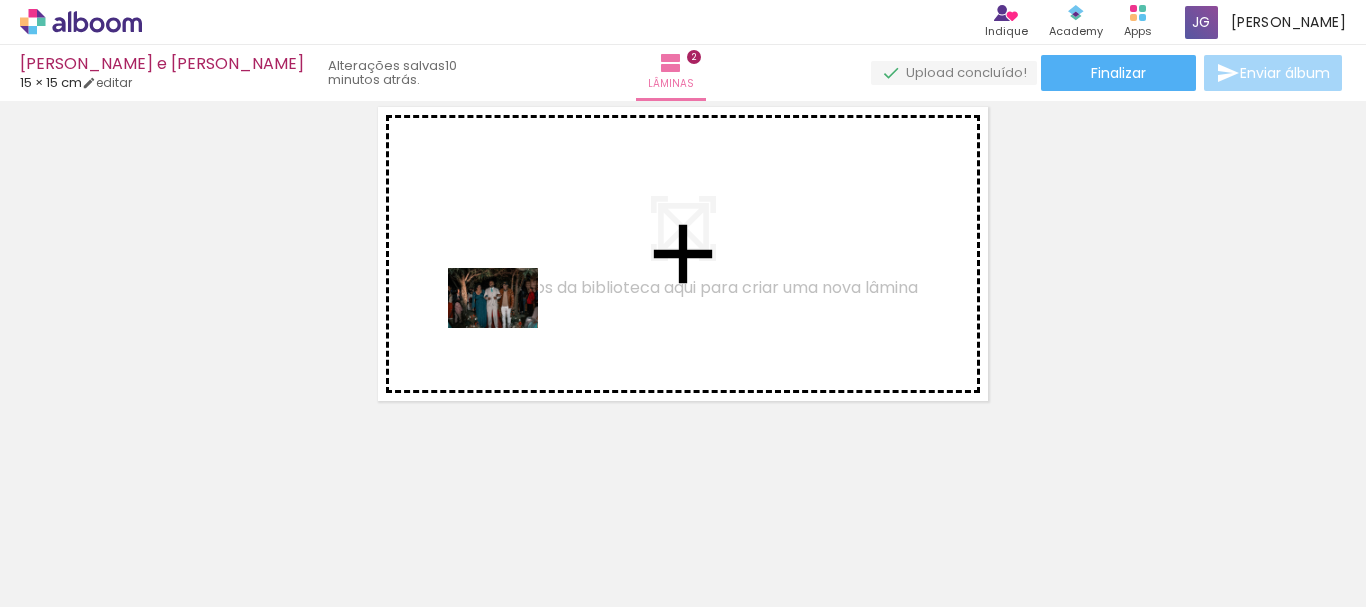 drag, startPoint x: 355, startPoint y: 549, endPoint x: 508, endPoint y: 328, distance: 268.7936 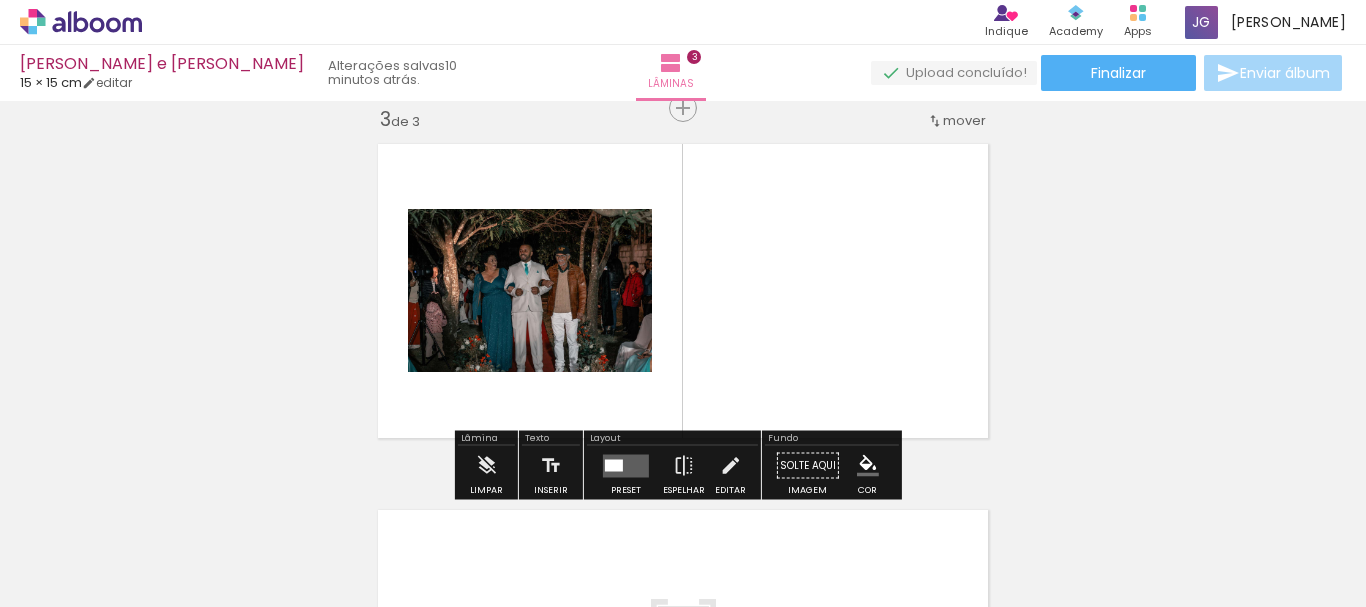 scroll, scrollTop: 758, scrollLeft: 0, axis: vertical 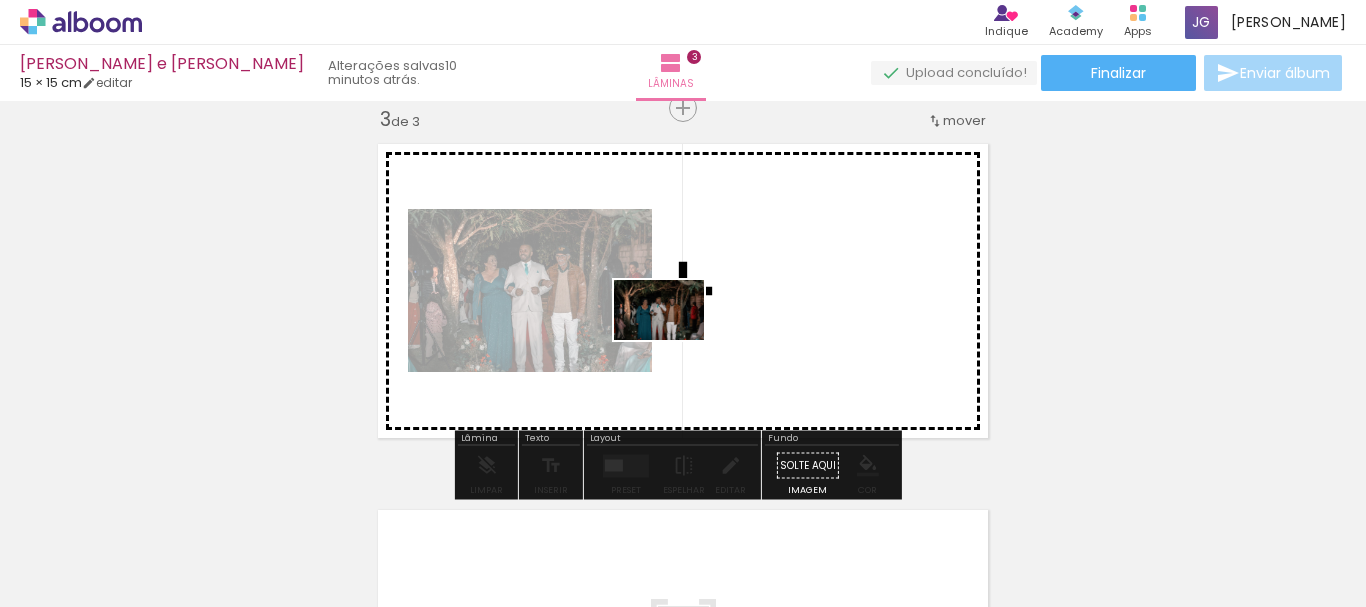 drag, startPoint x: 470, startPoint y: 544, endPoint x: 674, endPoint y: 340, distance: 288.49957 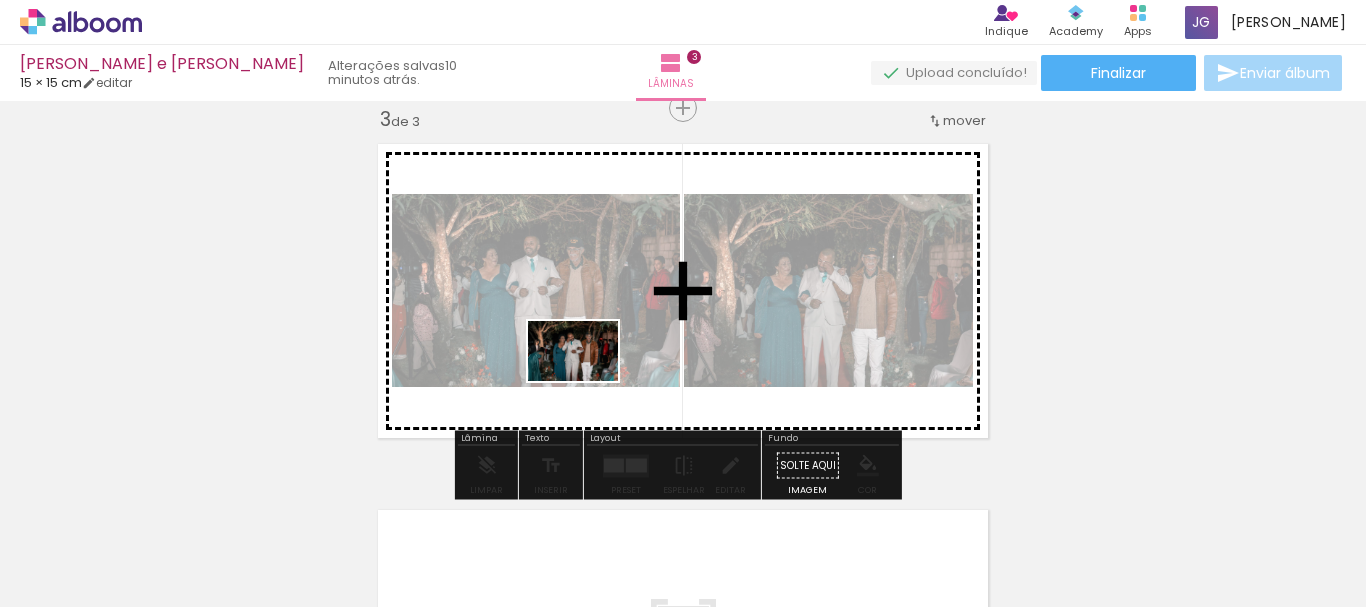 drag, startPoint x: 574, startPoint y: 546, endPoint x: 588, endPoint y: 381, distance: 165.59288 